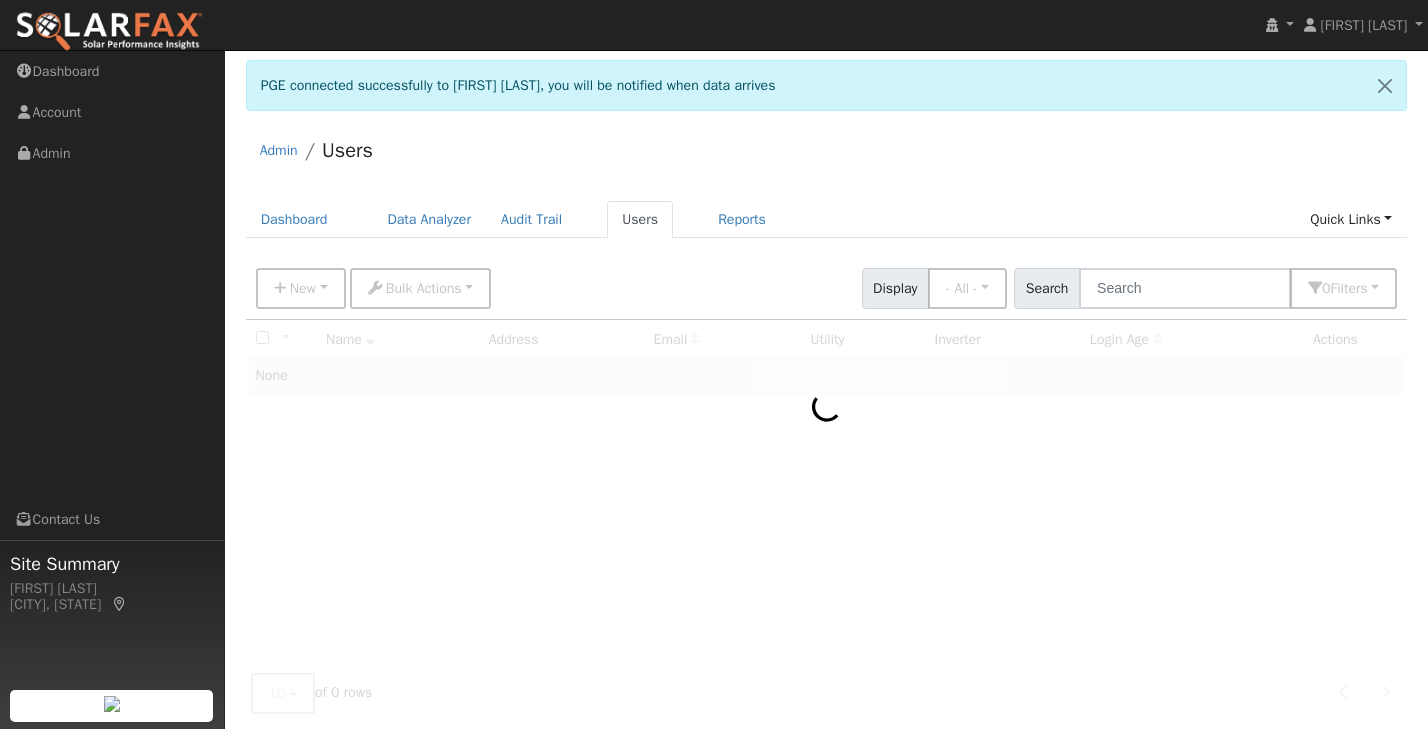 scroll, scrollTop: 0, scrollLeft: 0, axis: both 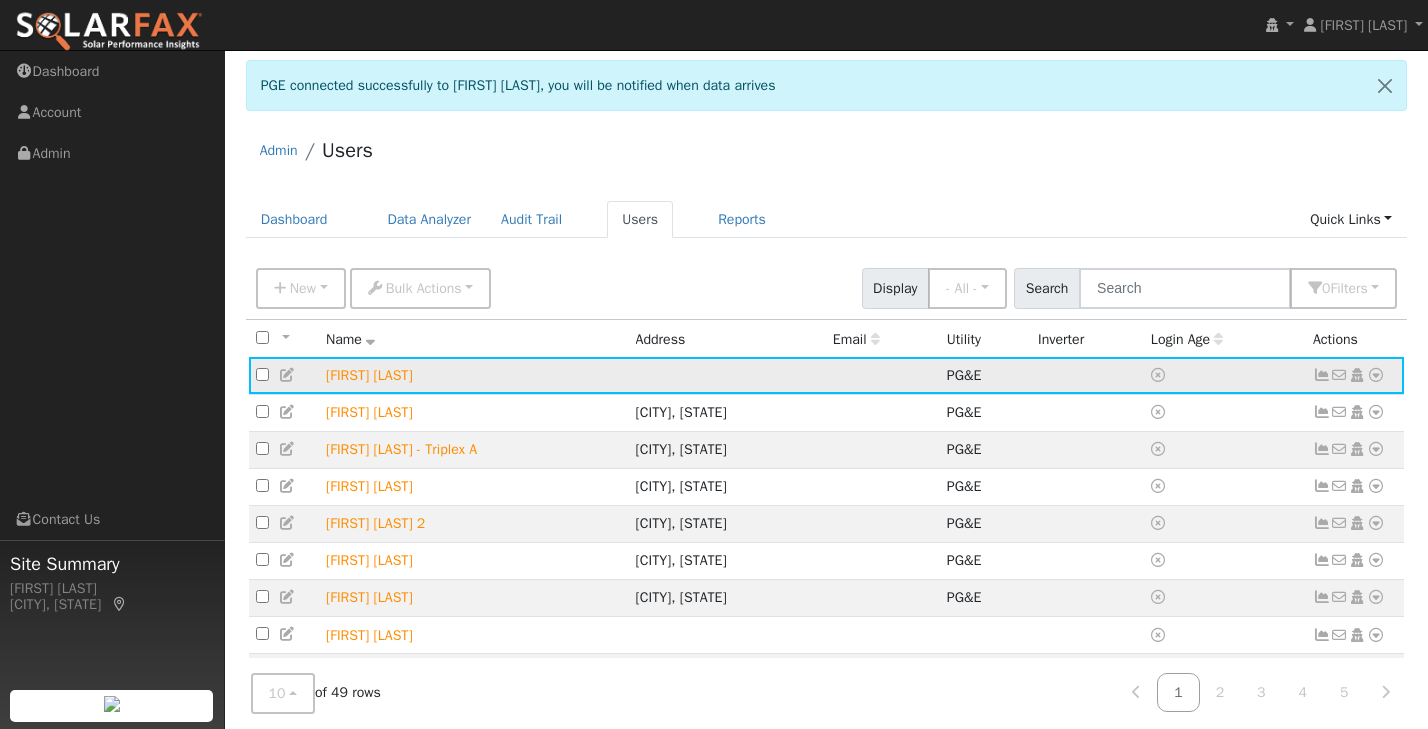 click at bounding box center [1322, 375] 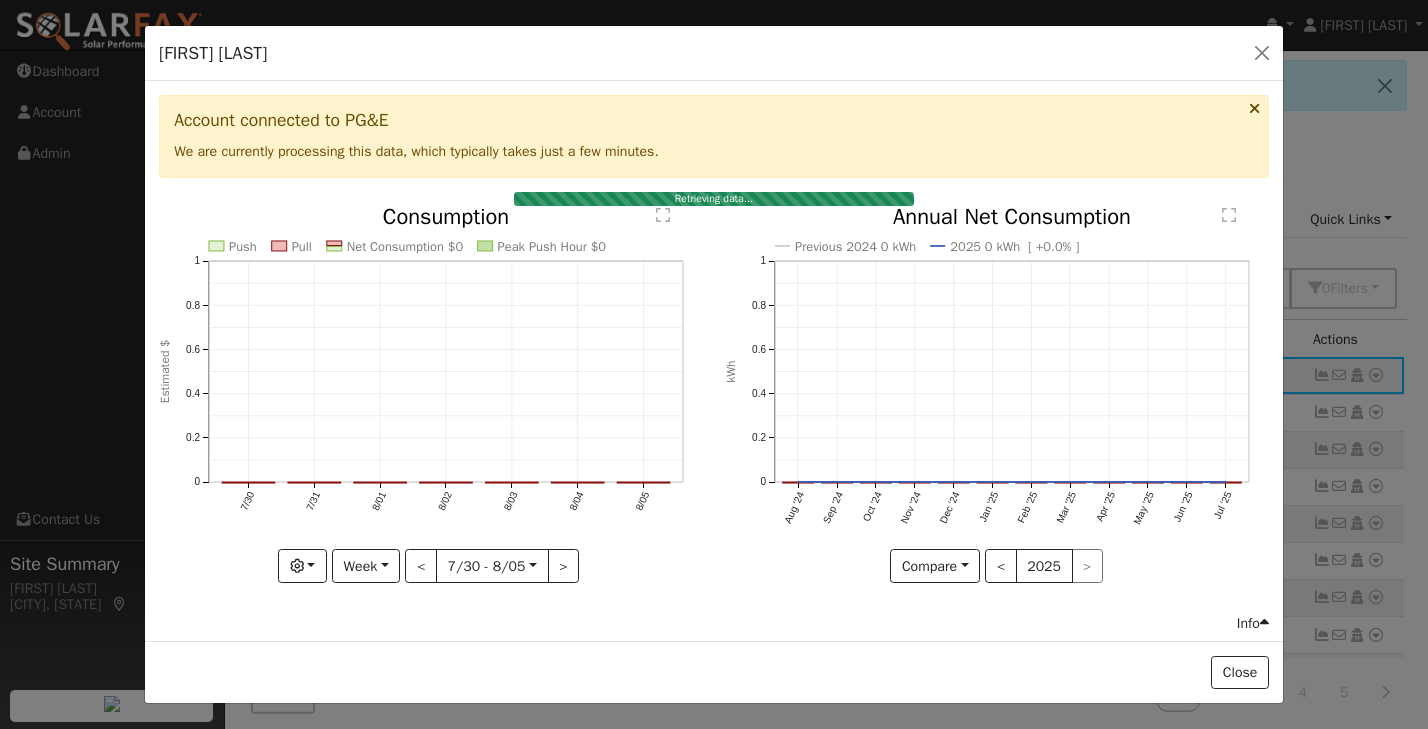 click on "[FIRST] [LAST] Default Account Default Account Primary Account" at bounding box center (714, 54) 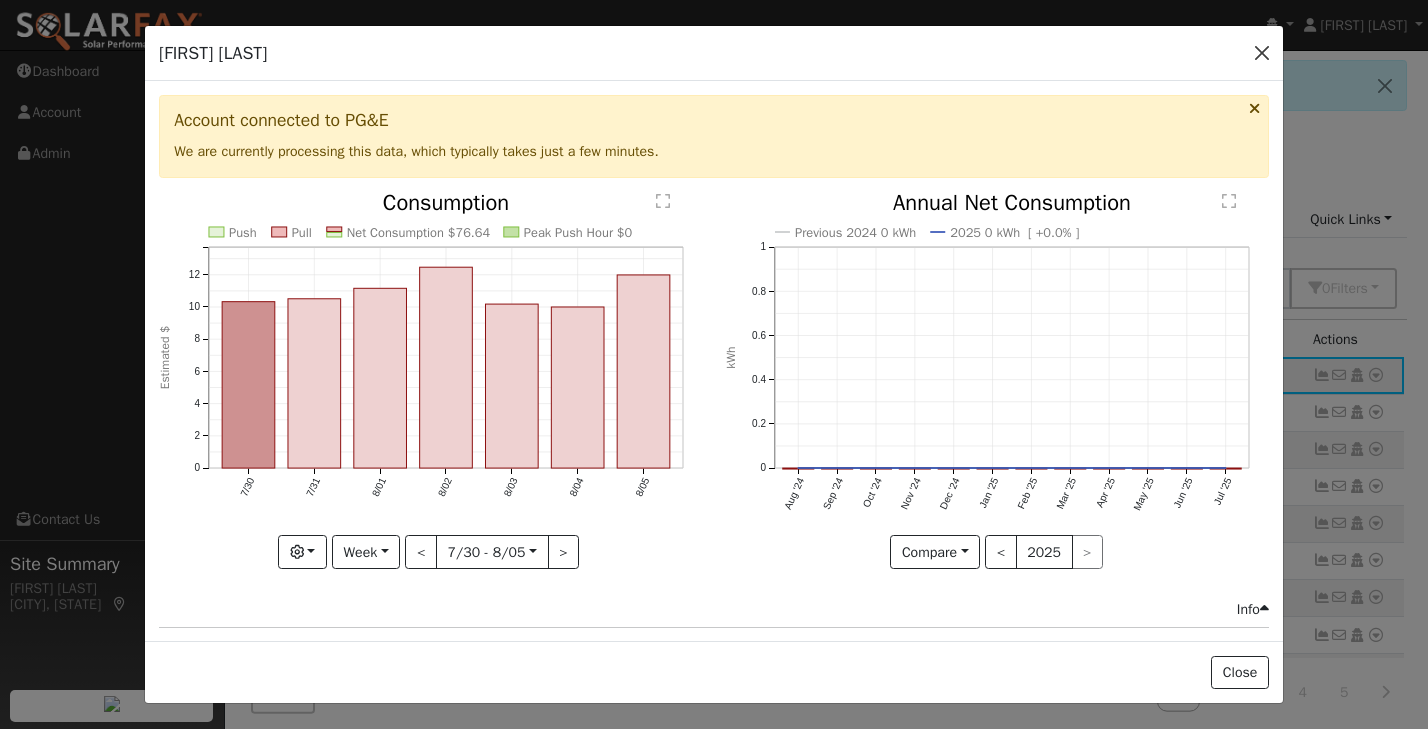 click at bounding box center [1262, 53] 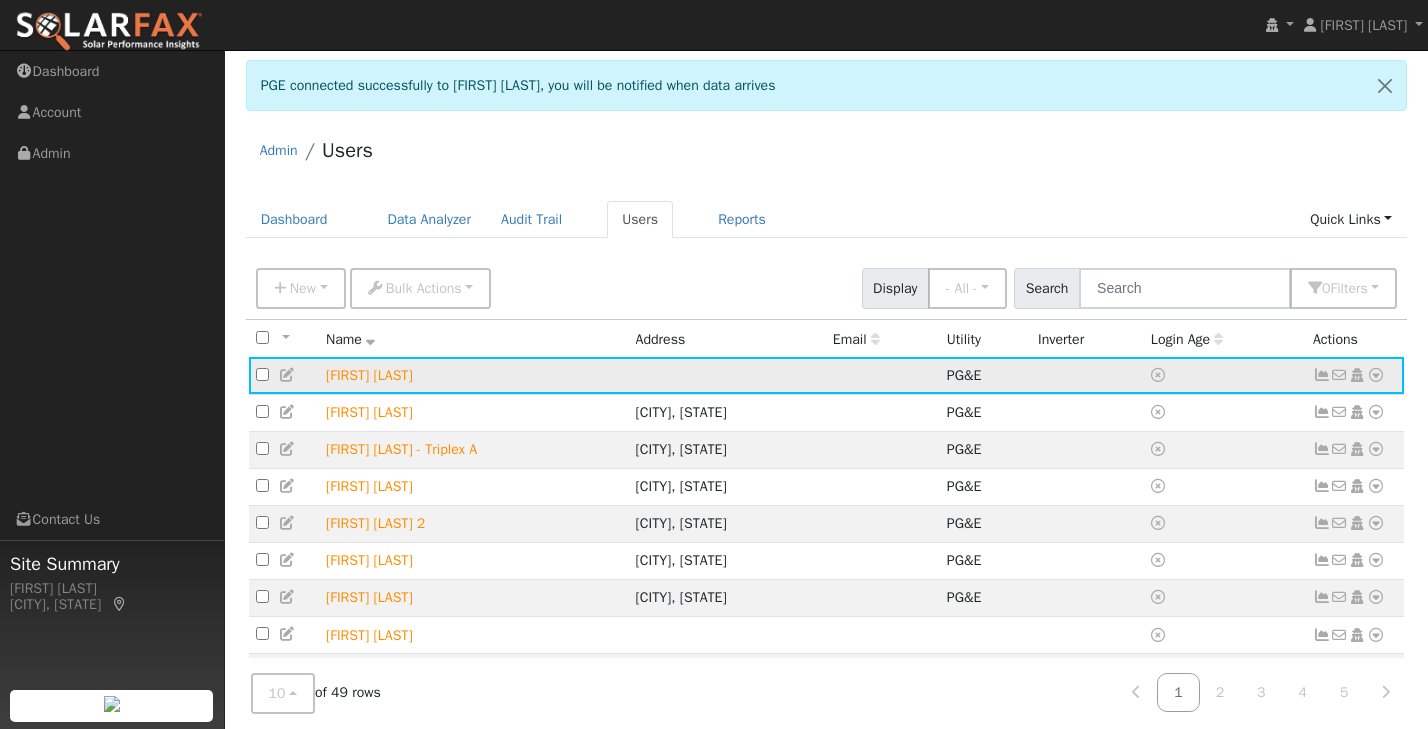 click at bounding box center (1322, 375) 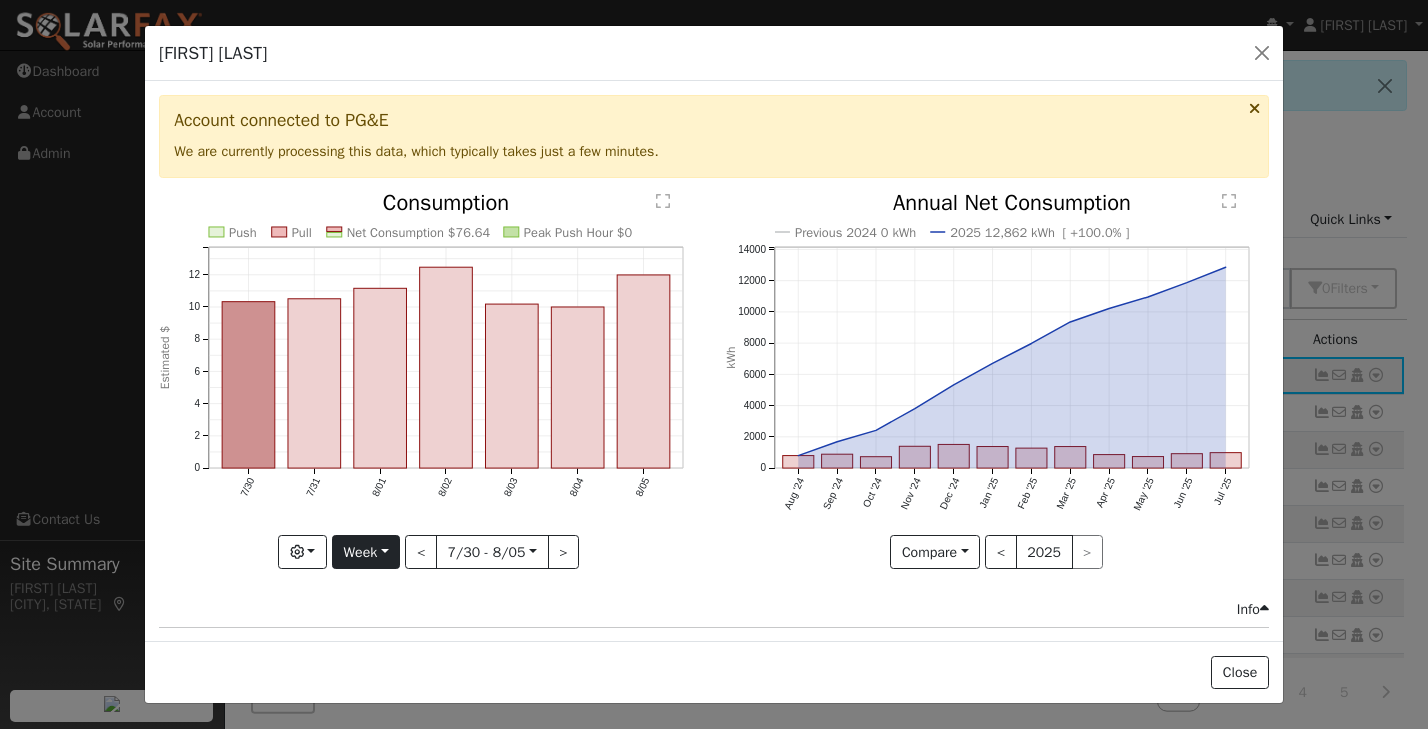 click on "Week" at bounding box center [366, 552] 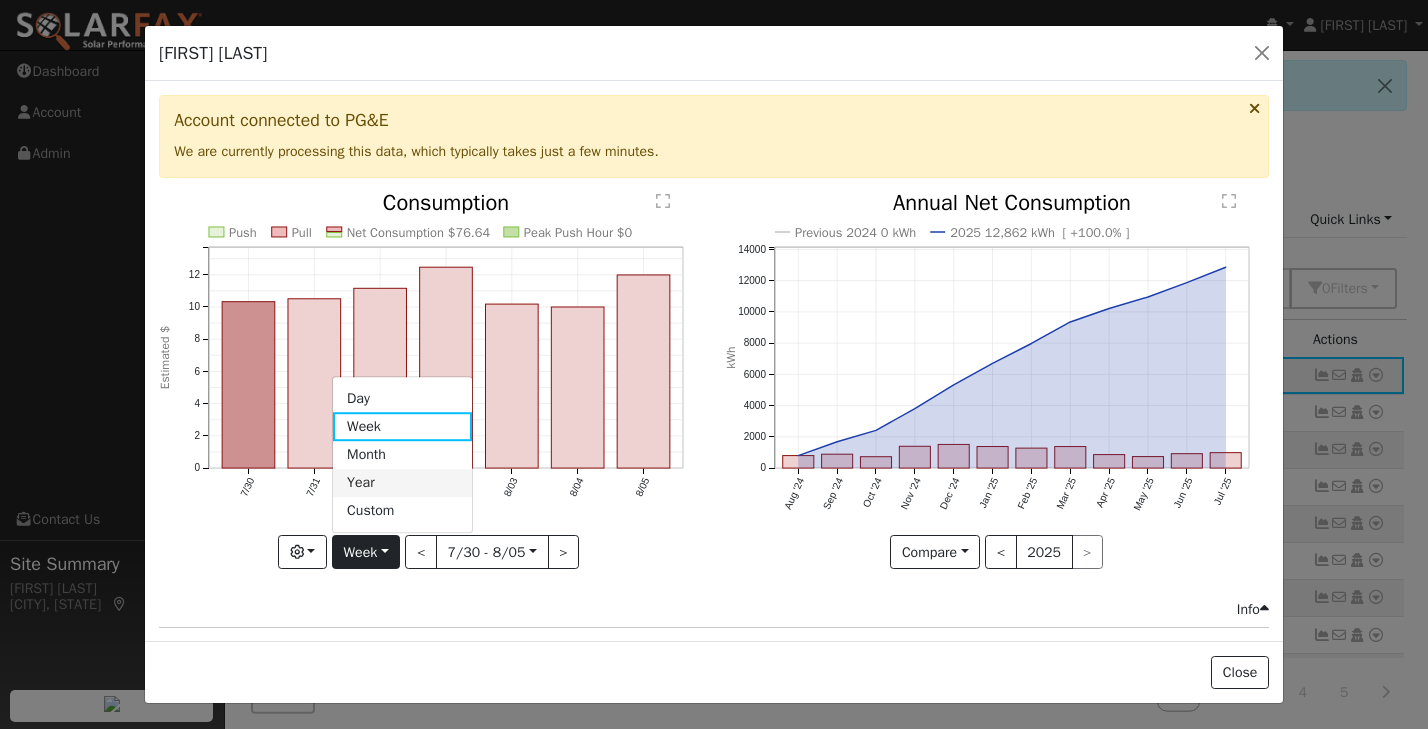 click on "Year" at bounding box center (402, 483) 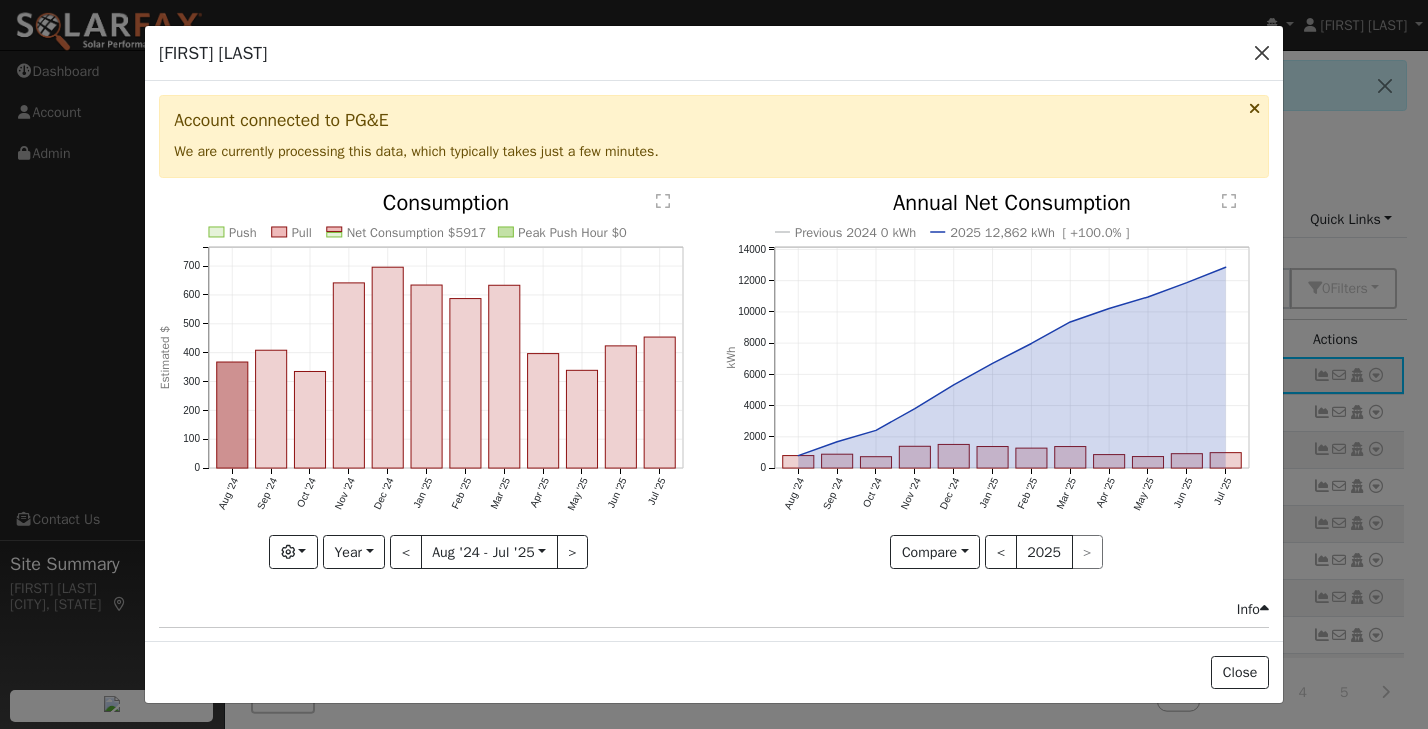 click at bounding box center (1262, 53) 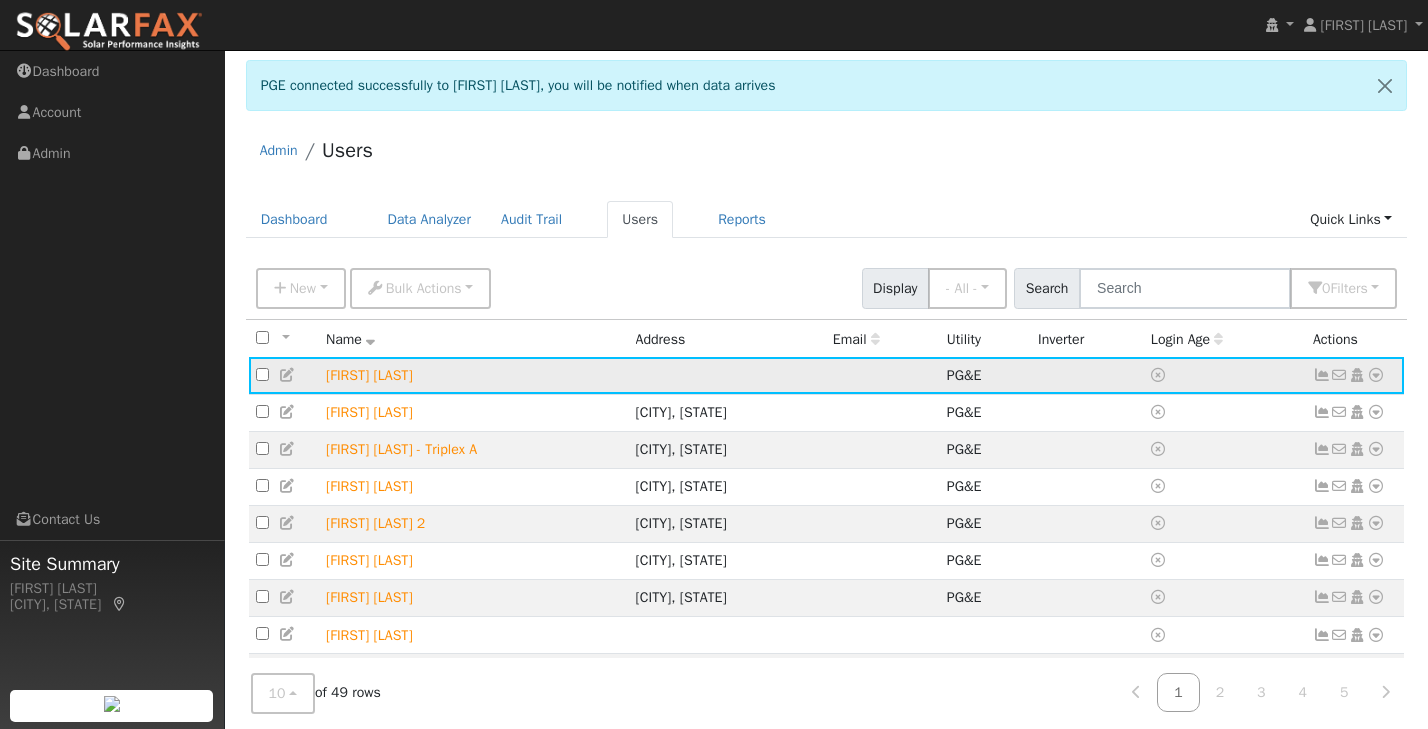 click at bounding box center (1322, 375) 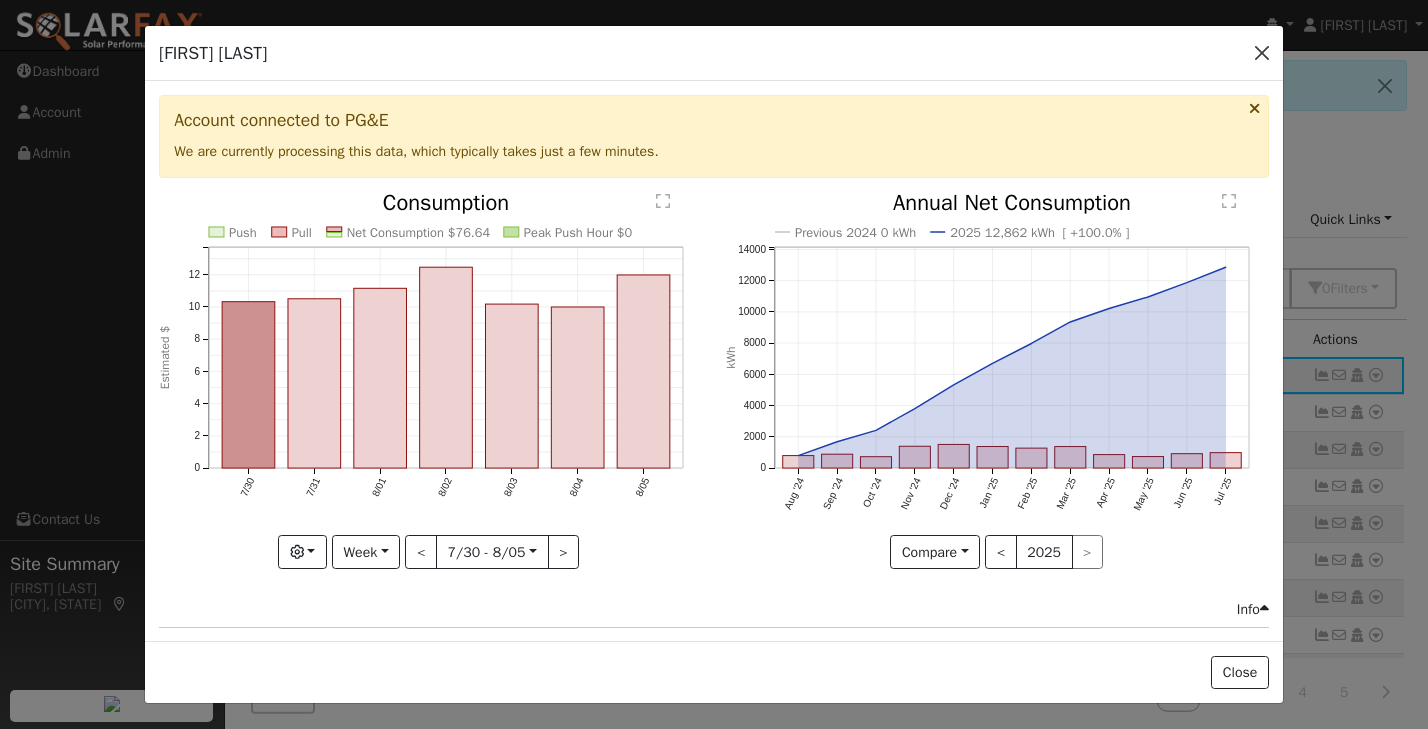 click at bounding box center (1262, 53) 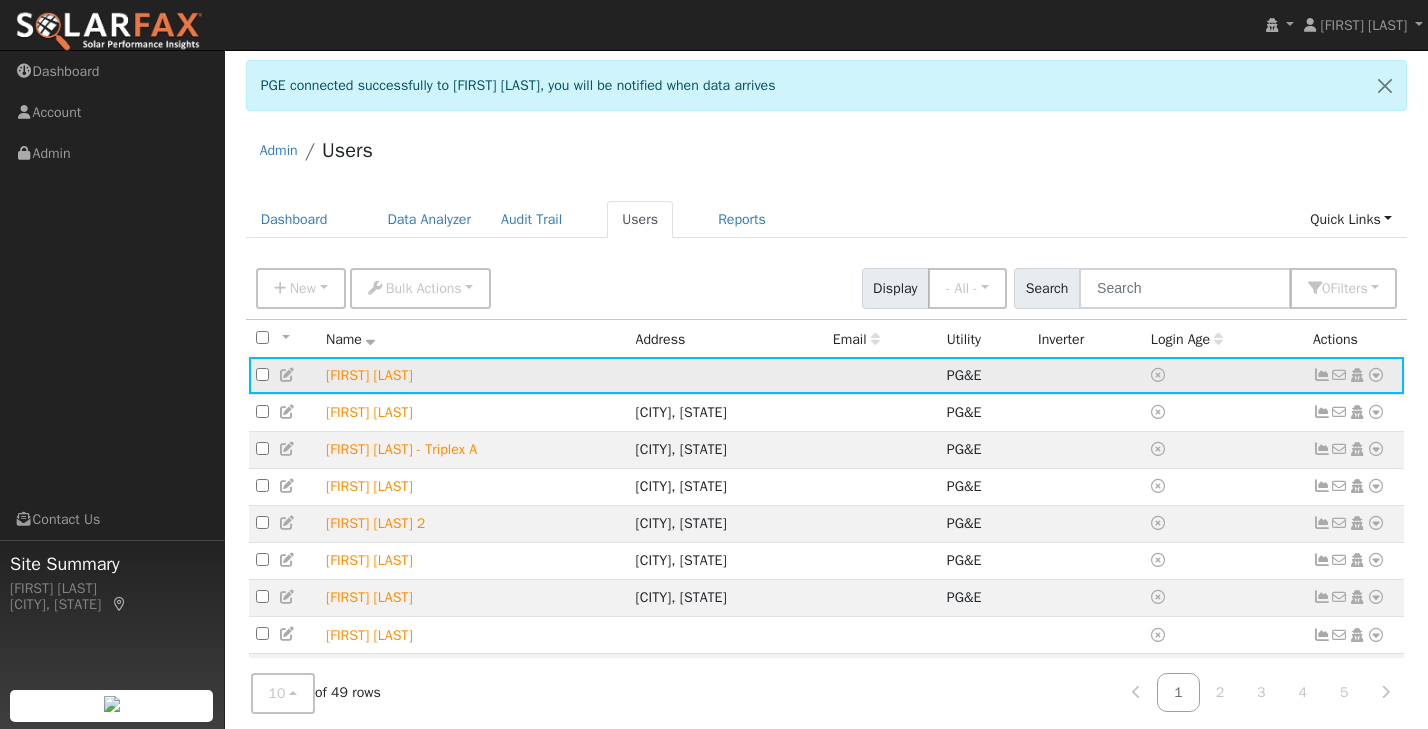 click at bounding box center (1322, 375) 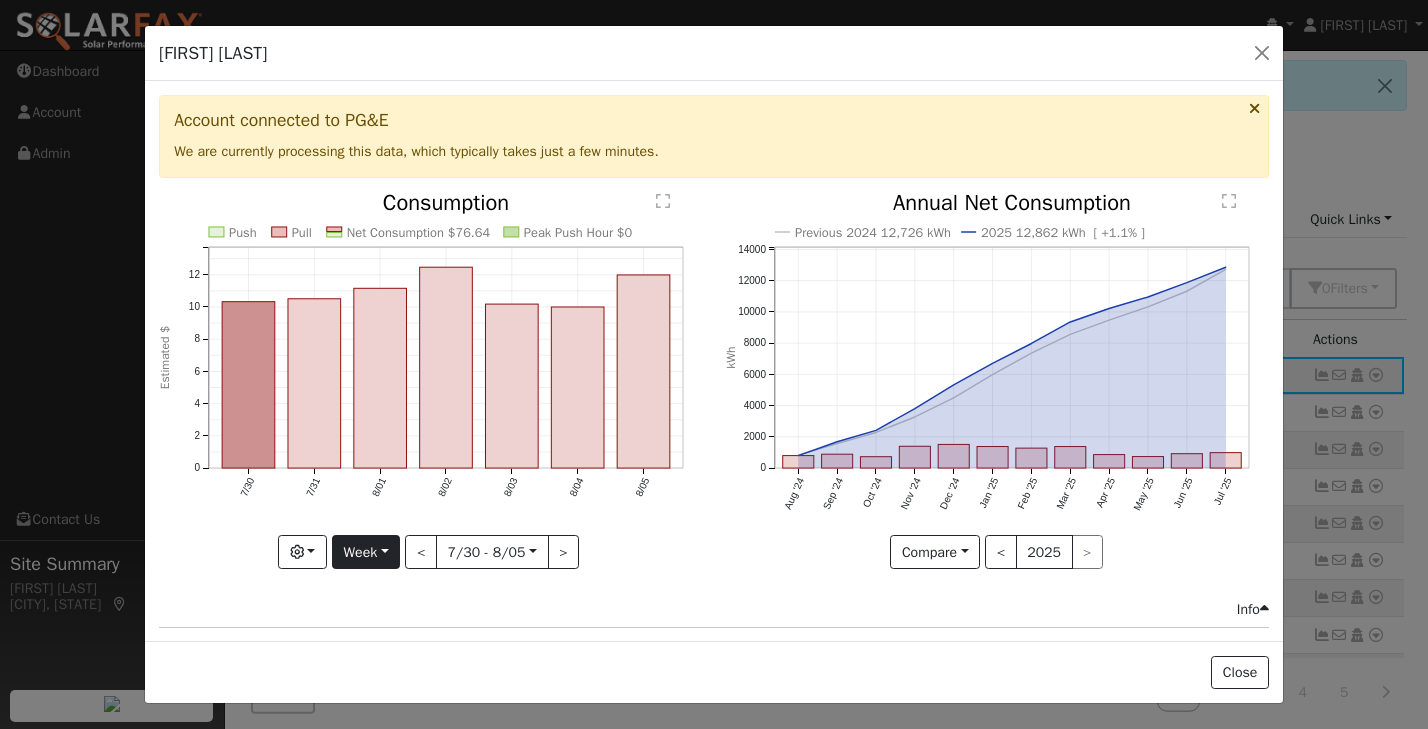 click on "Week" at bounding box center (366, 552) 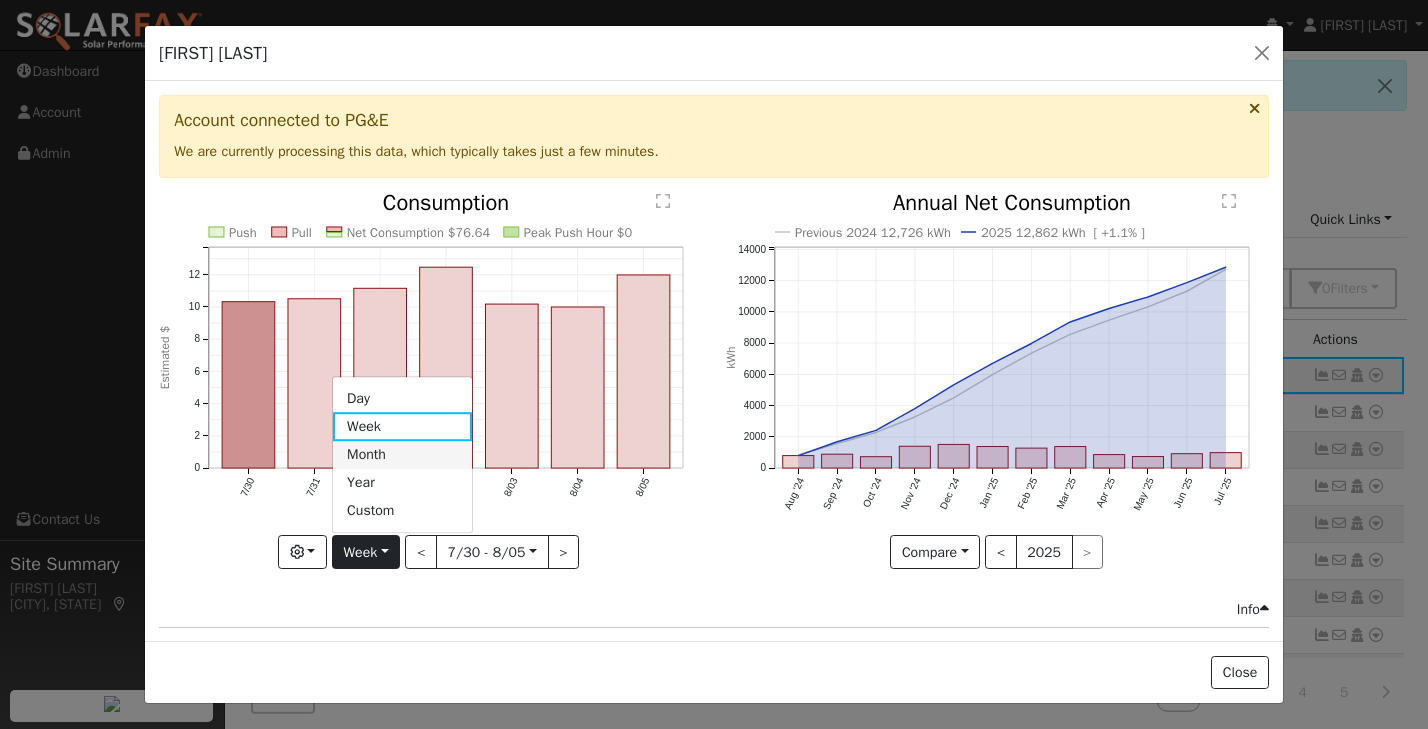 click on "Month" at bounding box center (402, 455) 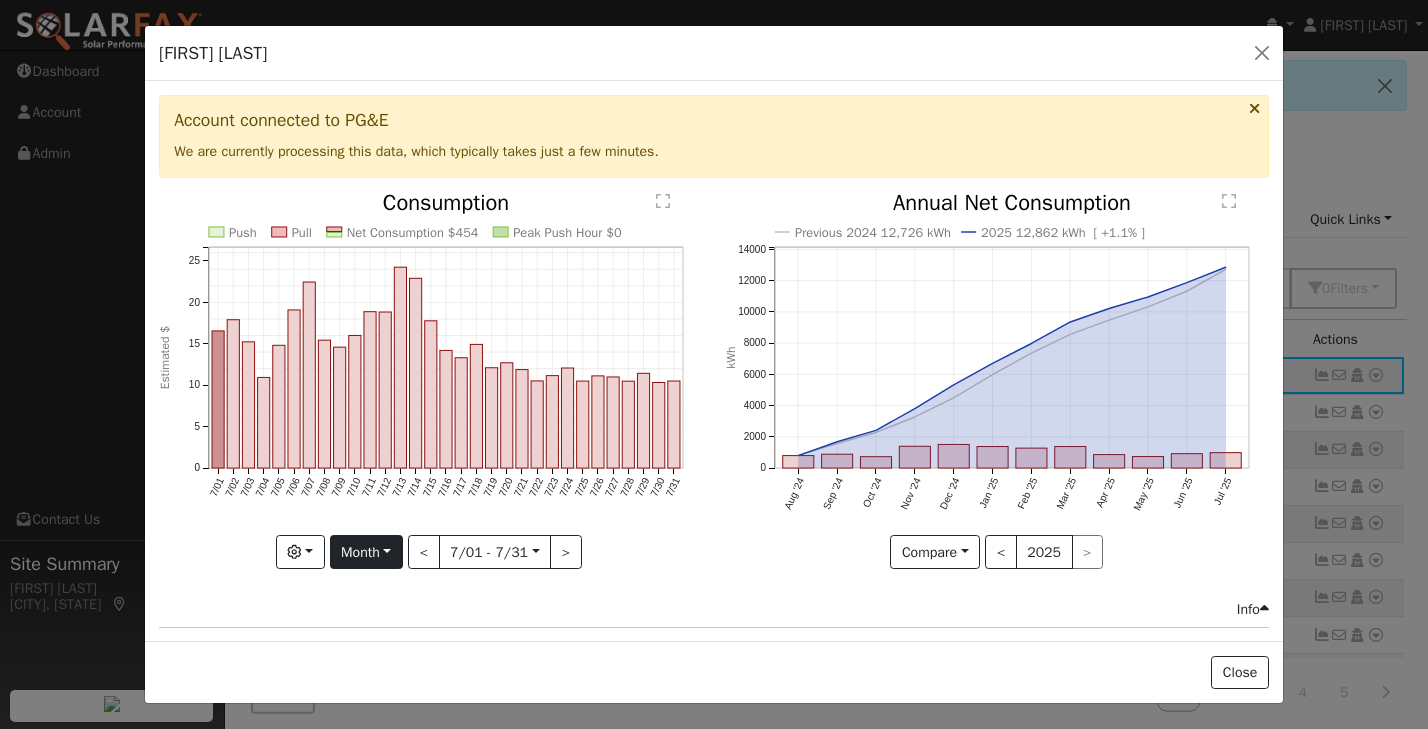 click on "Month" at bounding box center [366, 552] 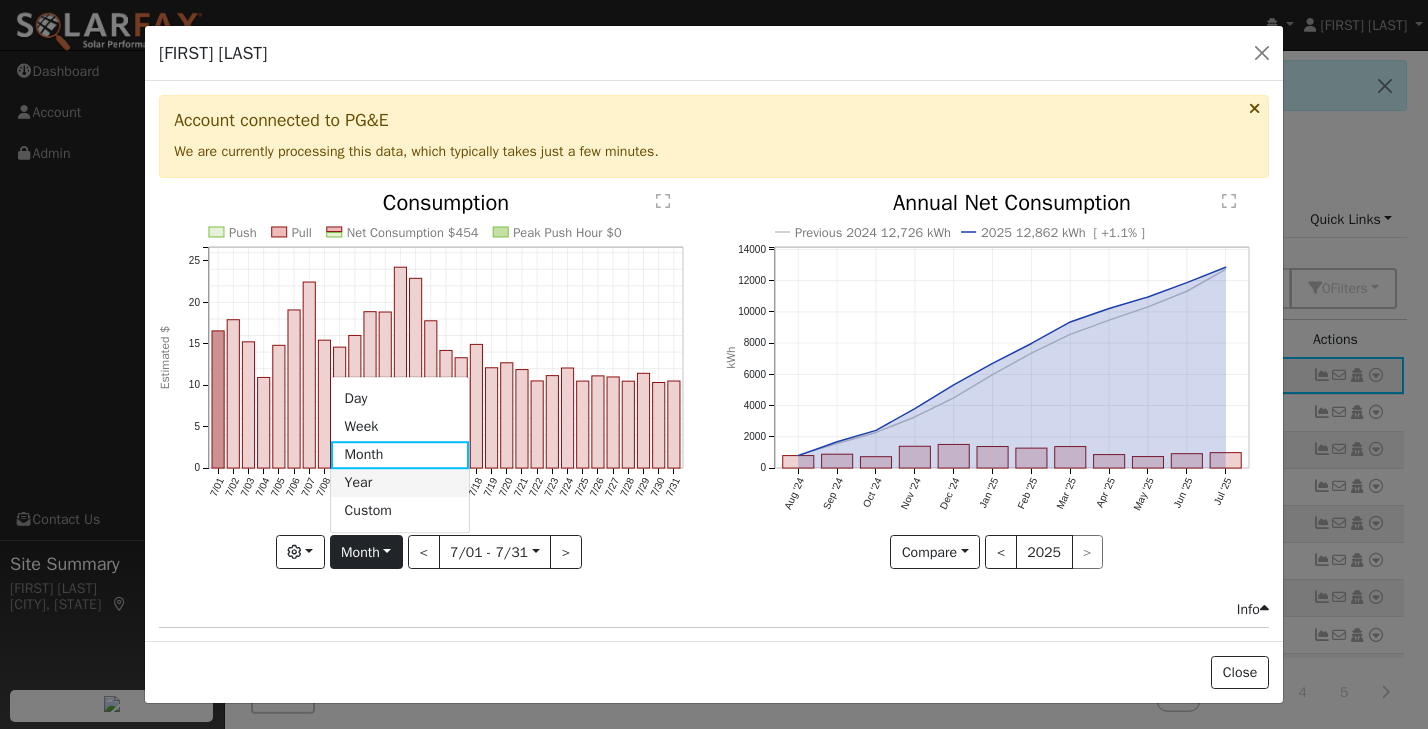 click on "Year" at bounding box center [400, 483] 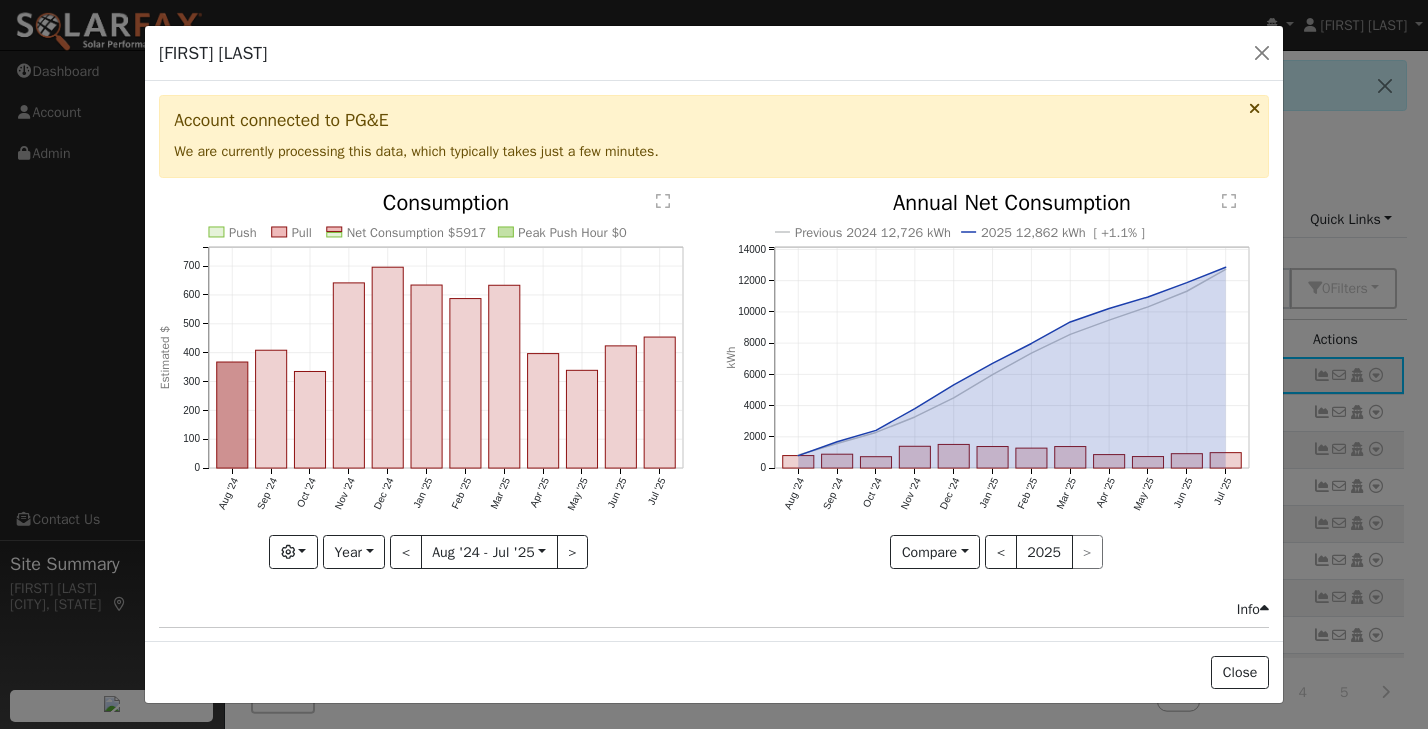 click on "[FIRST] [LAST] Default Account Default Account Primary Account" at bounding box center [714, 54] 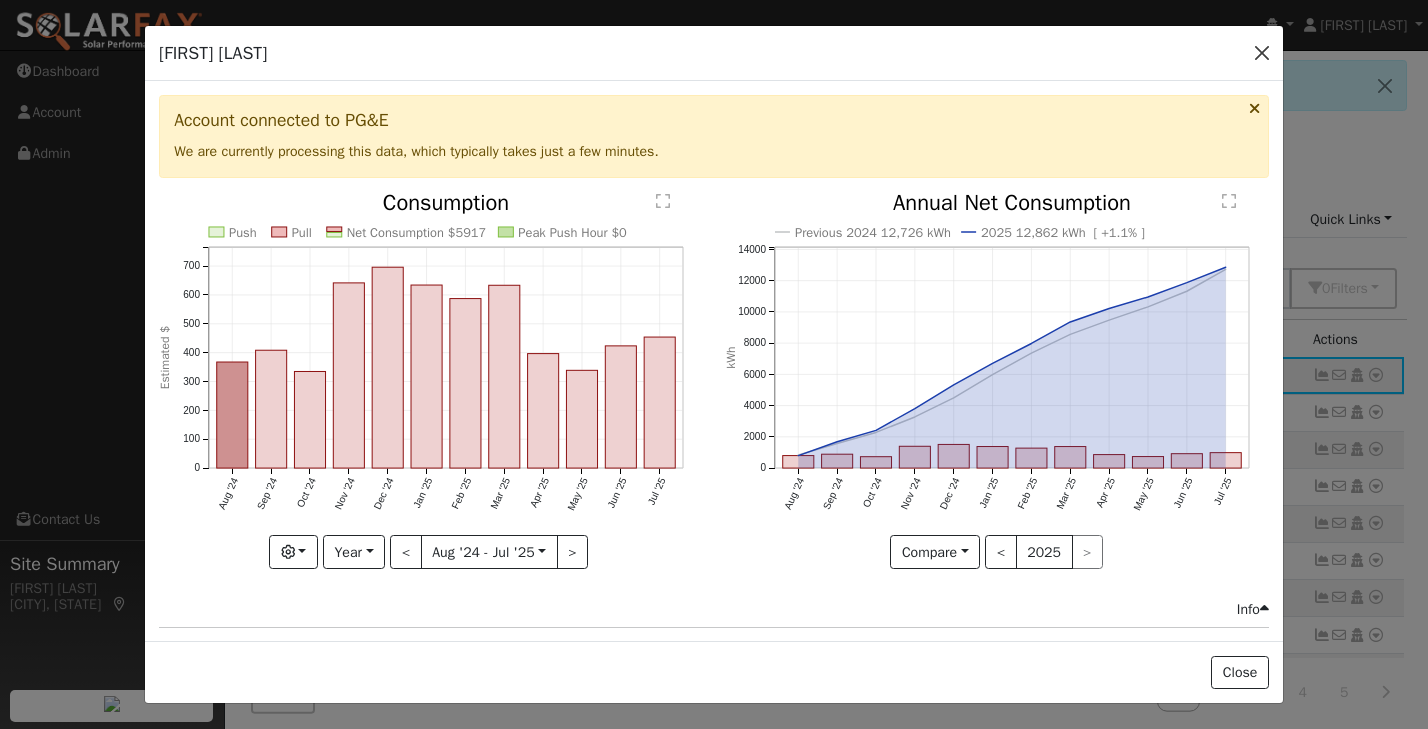 click at bounding box center (1262, 53) 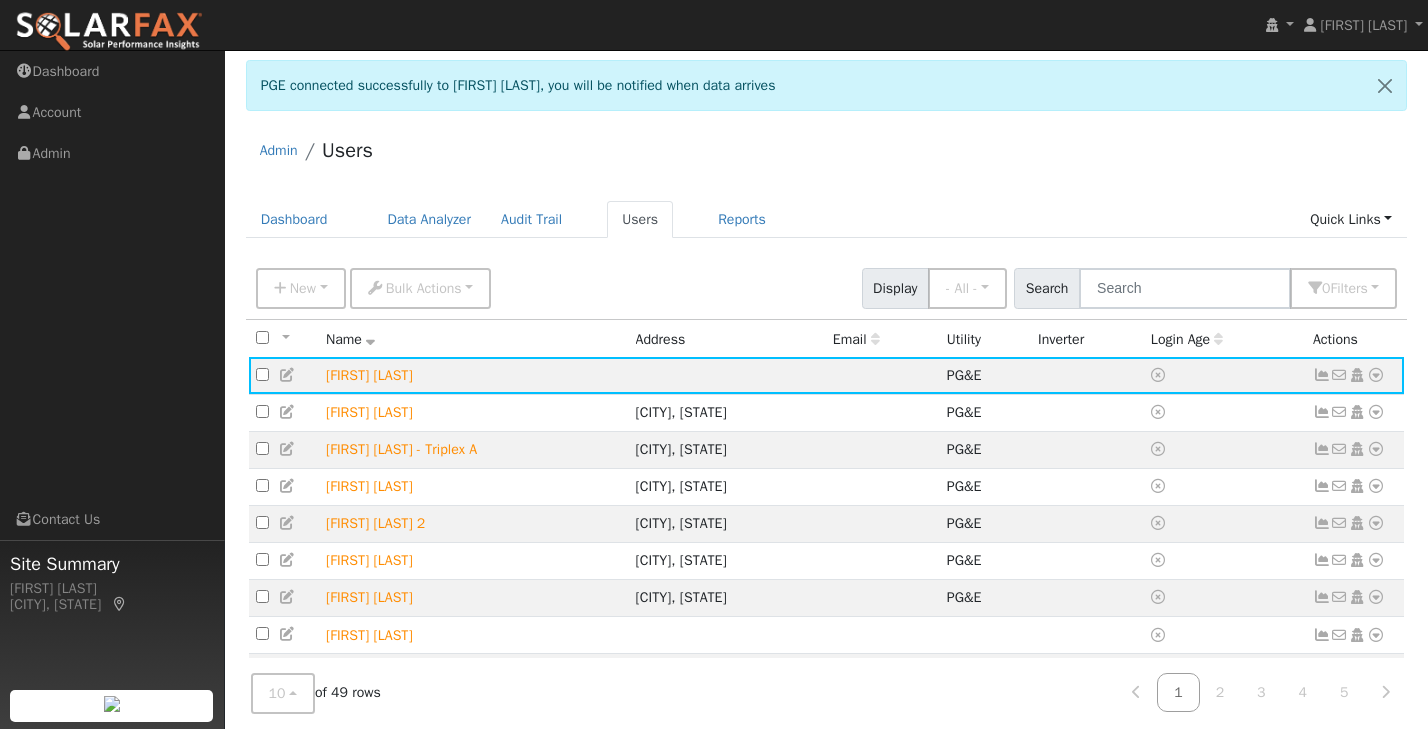click on "Admin
Users" at bounding box center (827, 155) 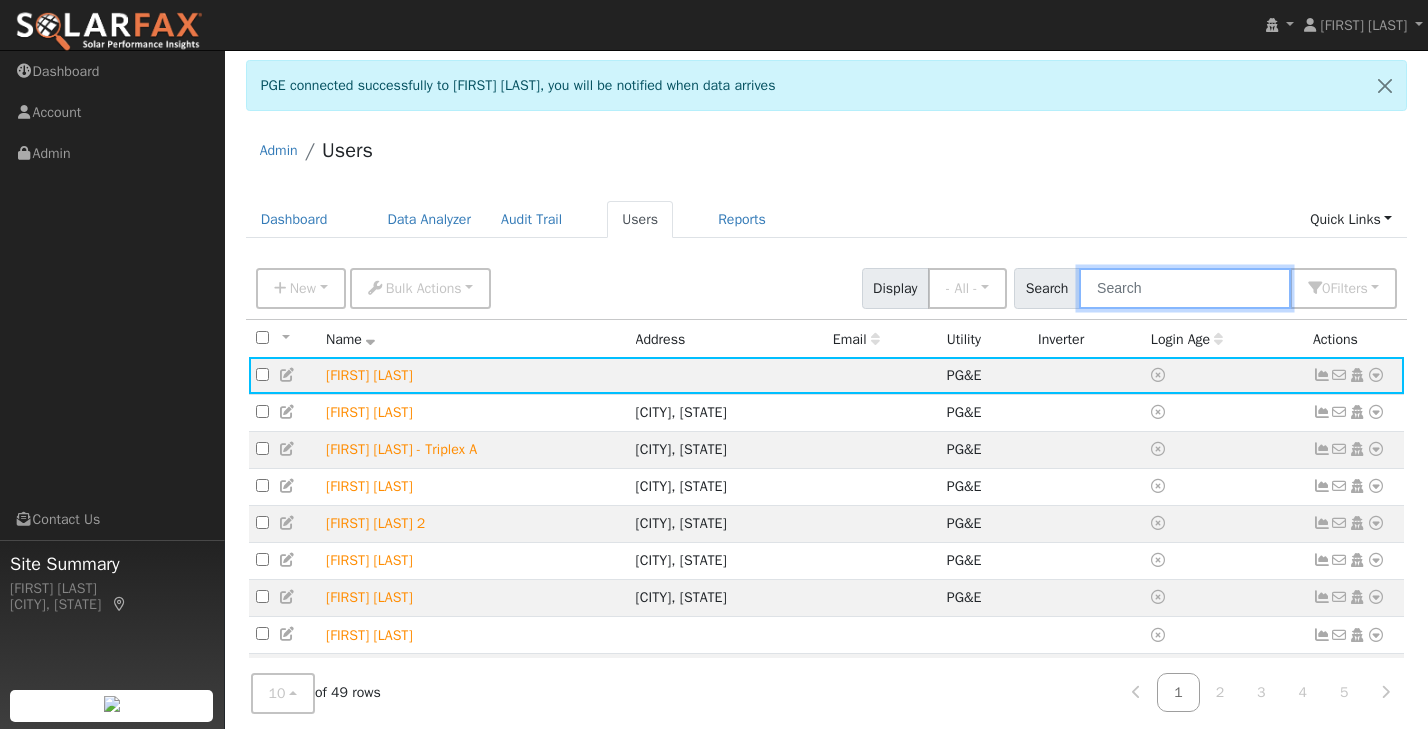 click at bounding box center [1185, 288] 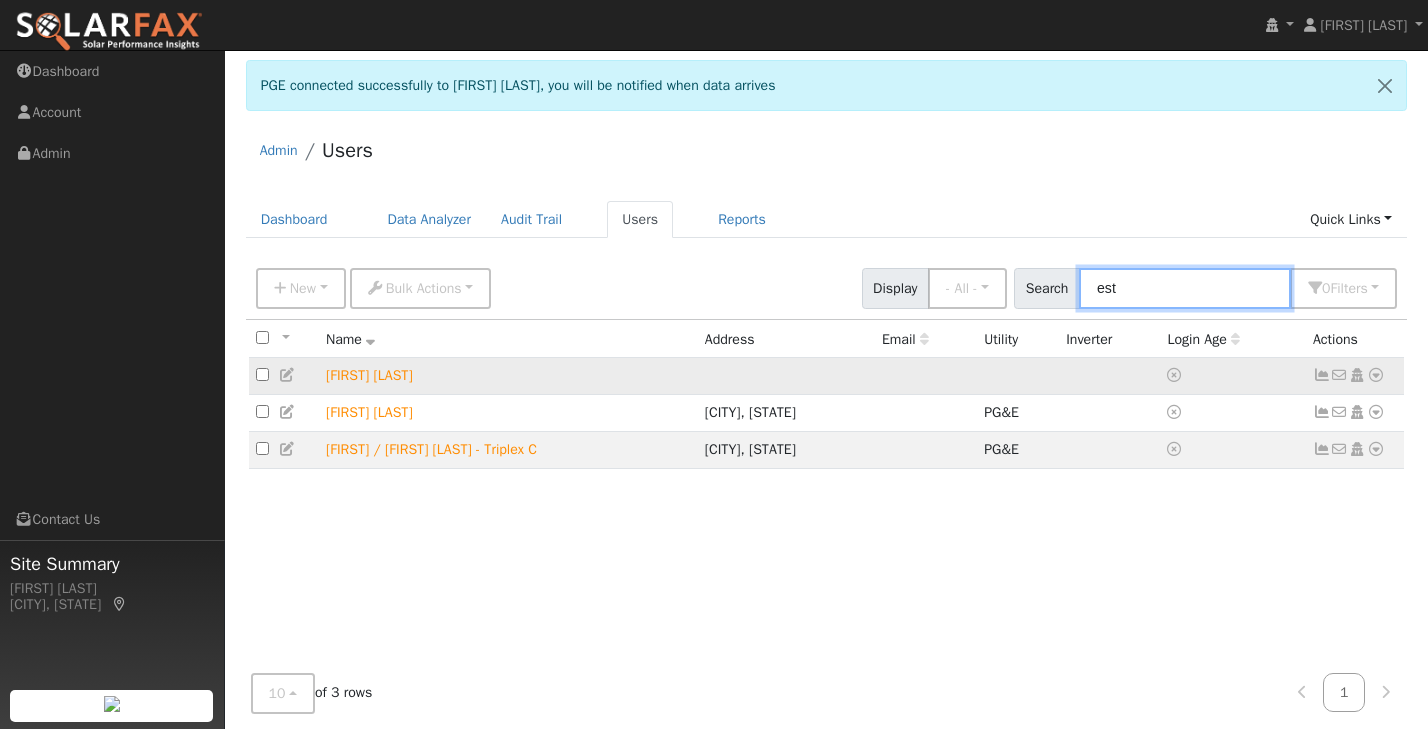 type on "est" 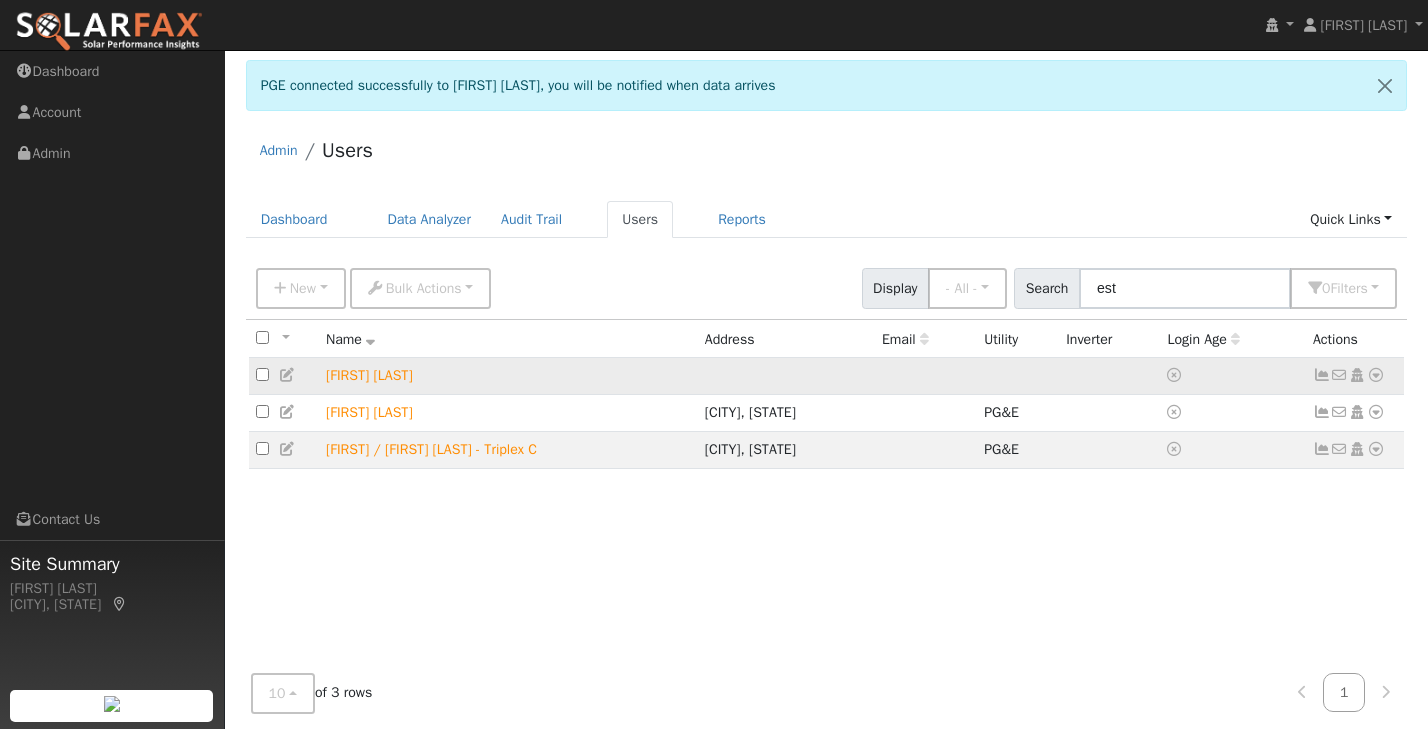 click at bounding box center (1376, 375) 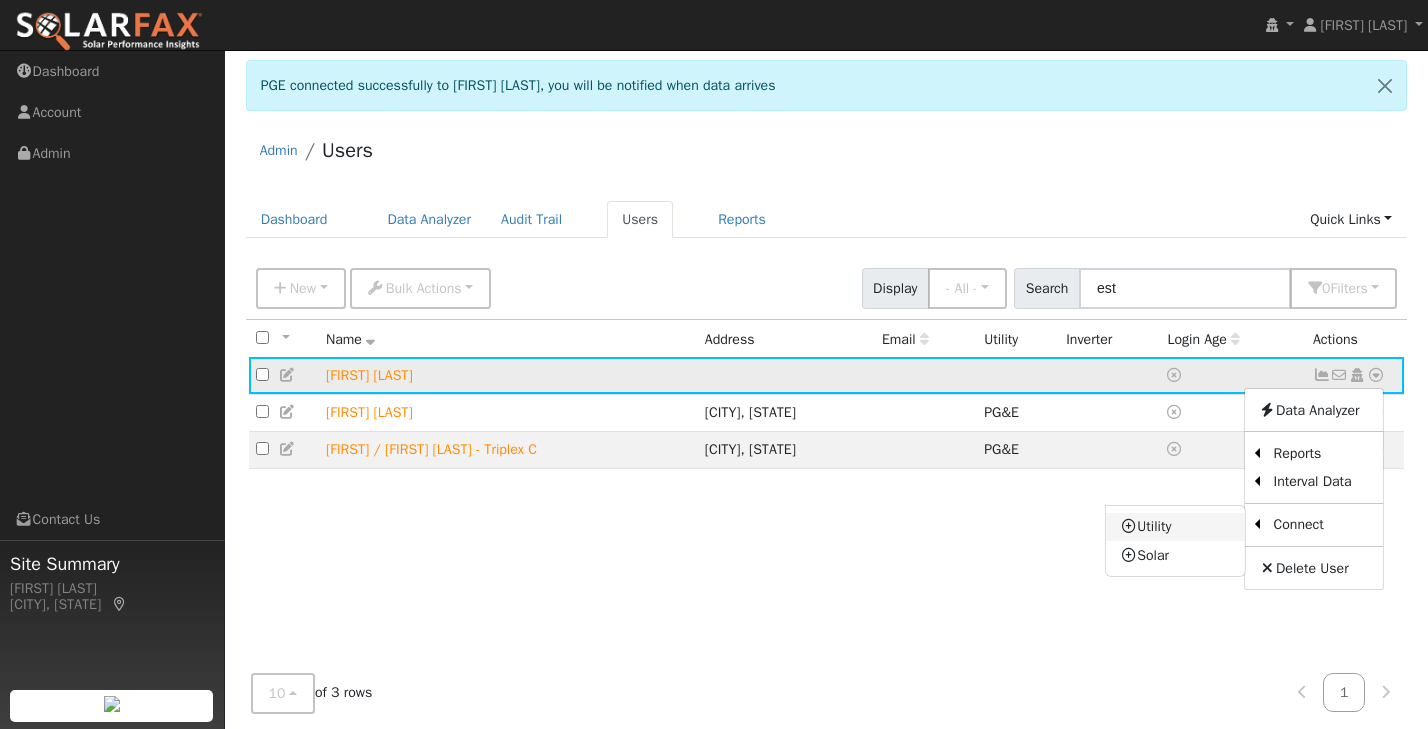 click on "Utility" at bounding box center (1175, 527) 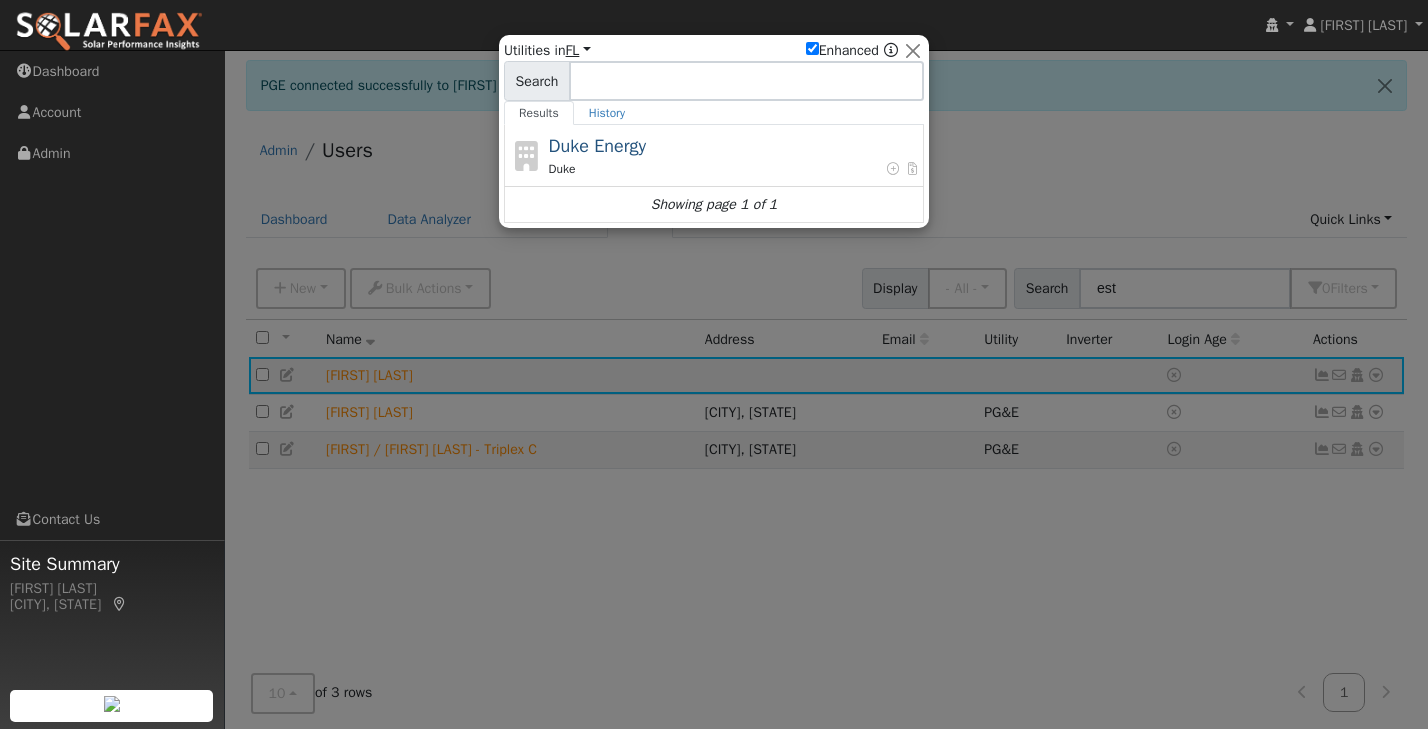 click on "FL" at bounding box center (578, 50) 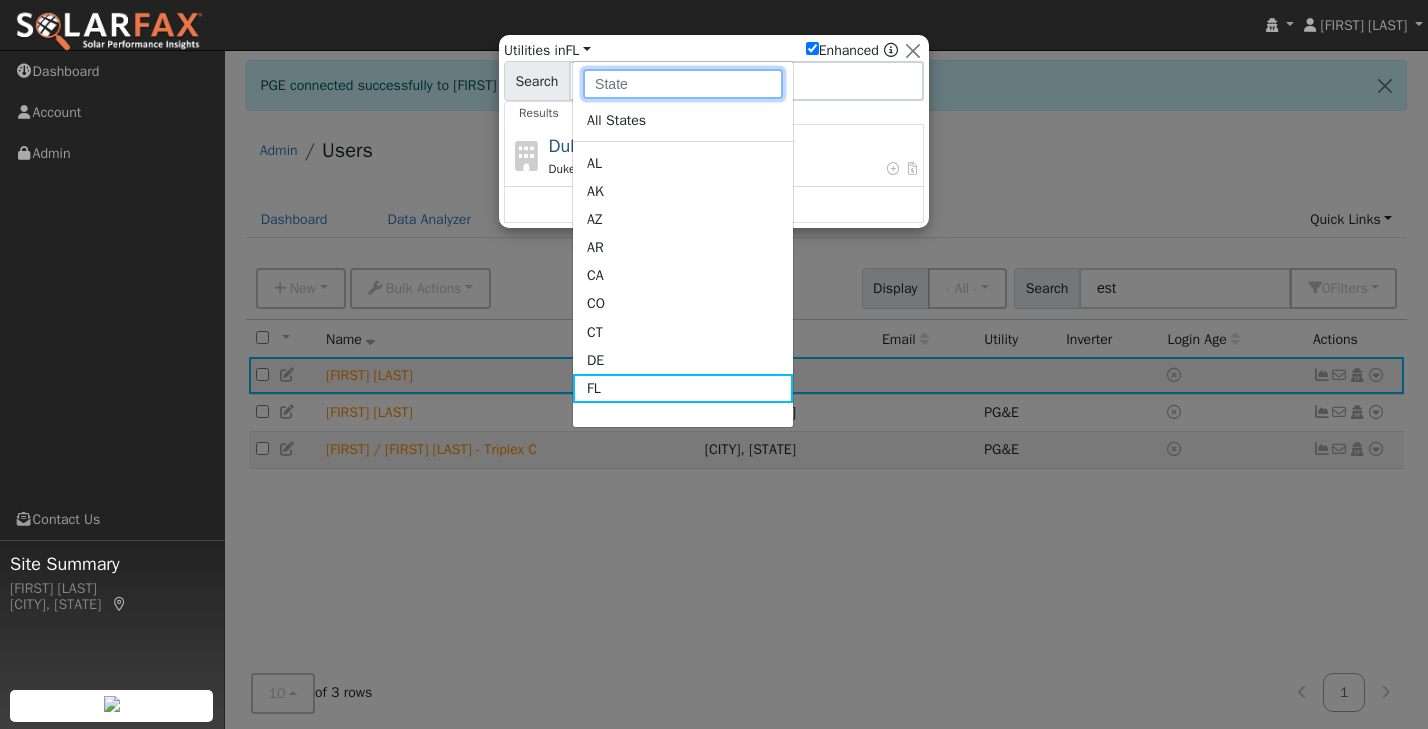 click at bounding box center [683, 84] 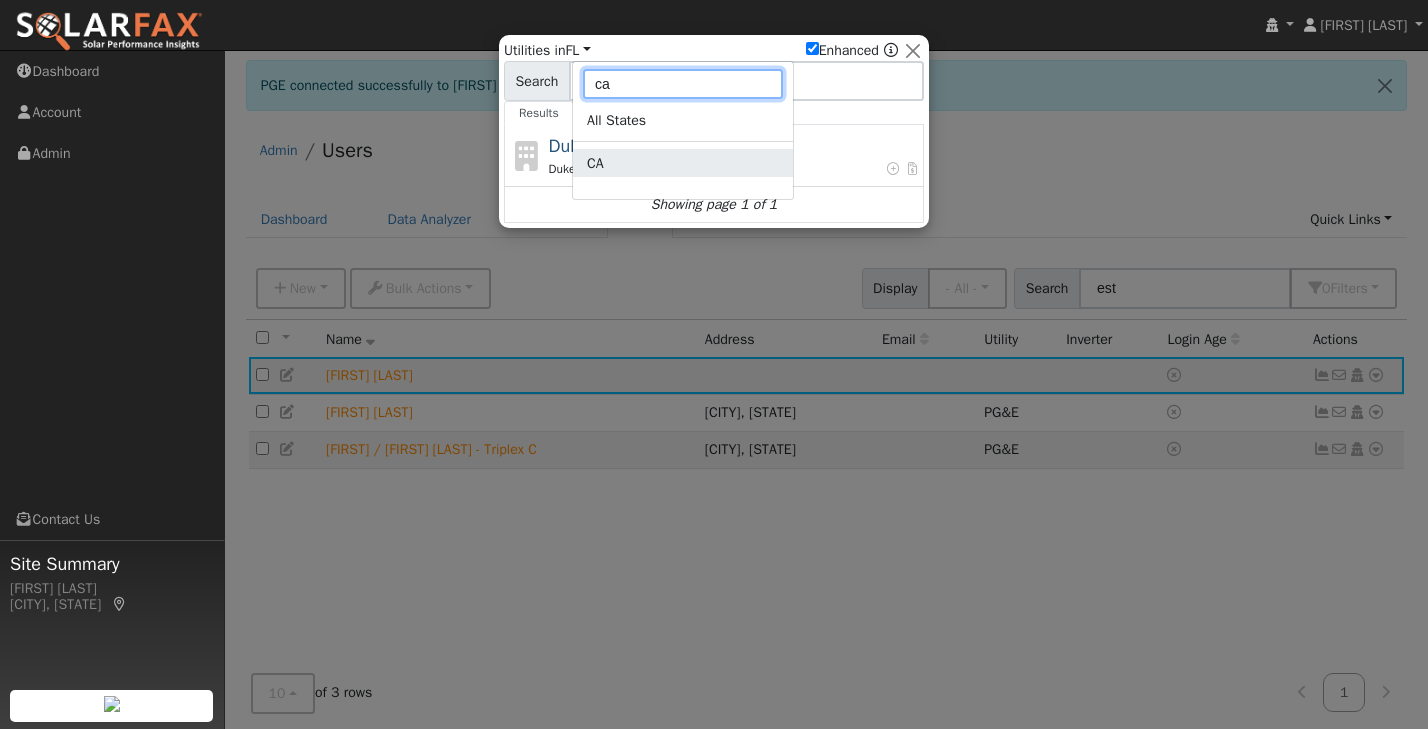 type on "ca" 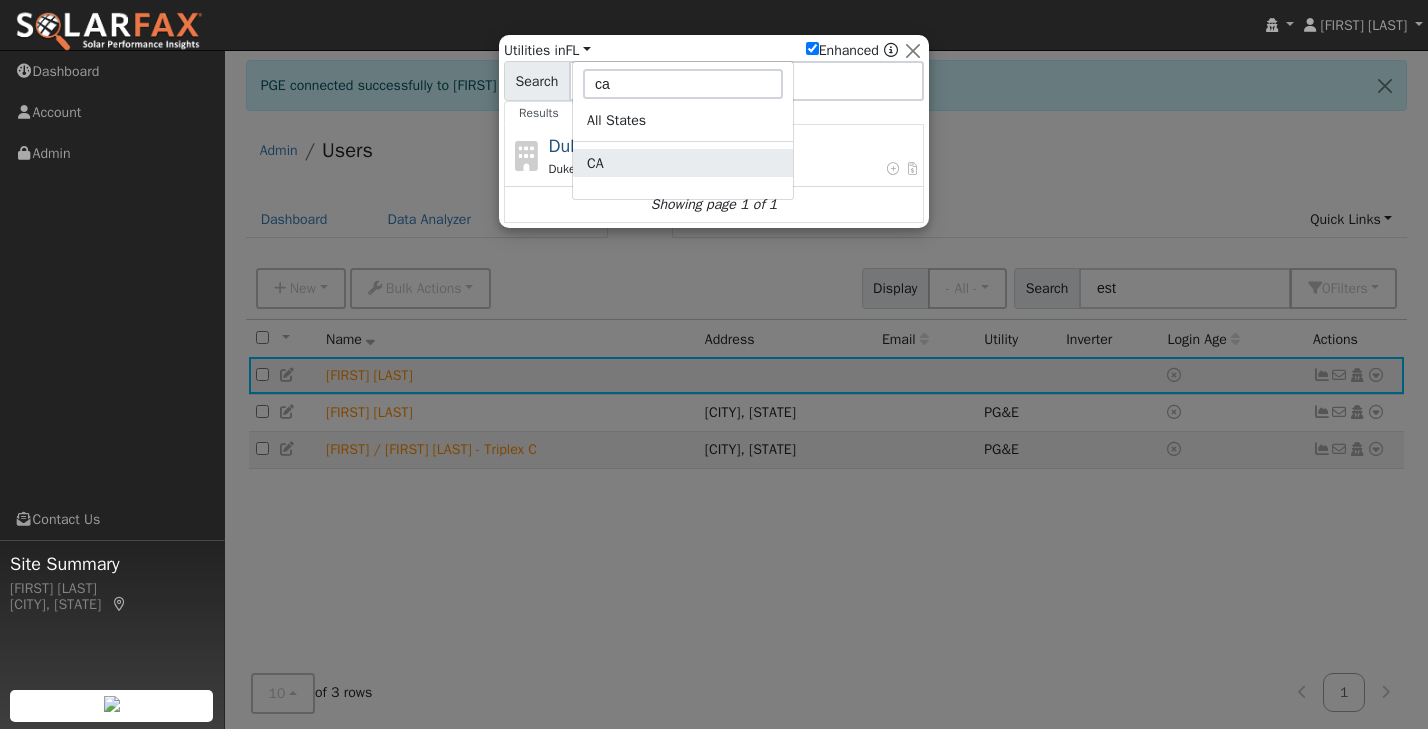 click on "CA" 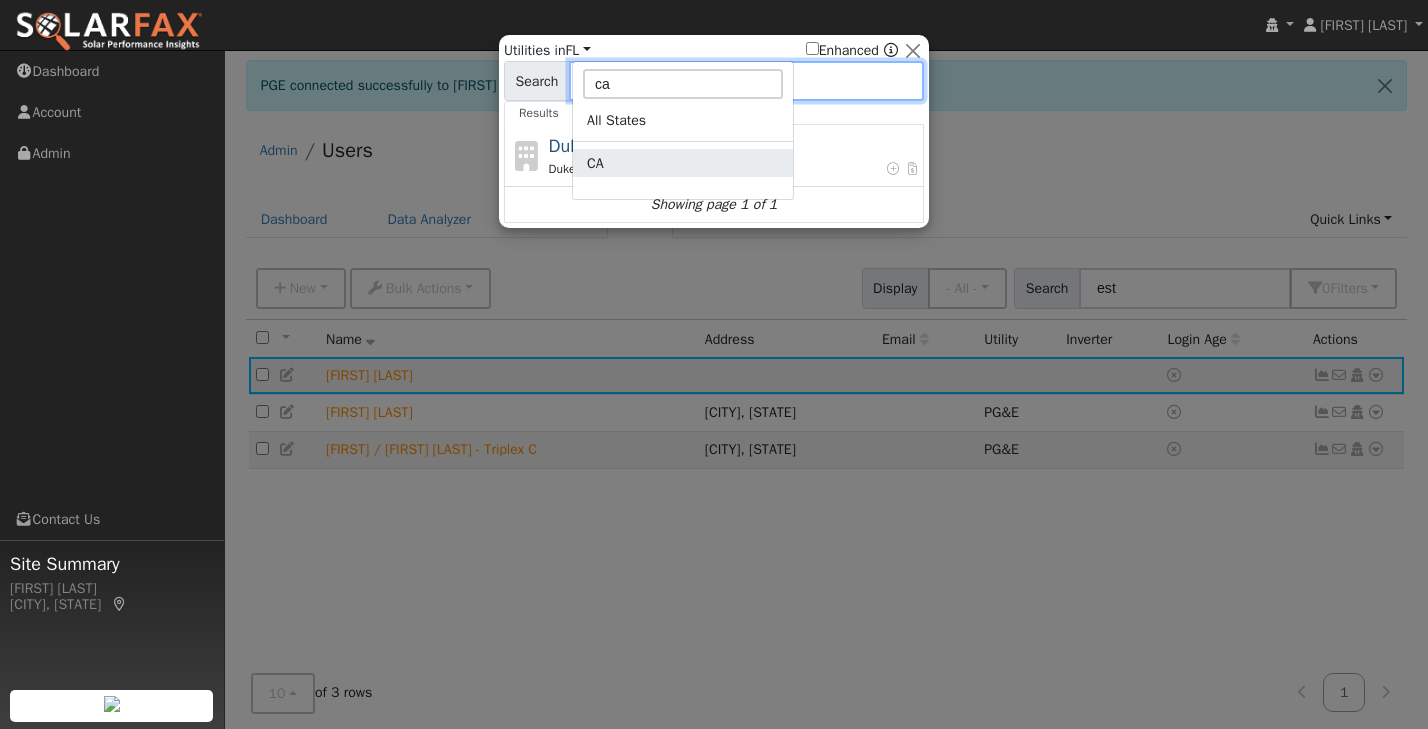 checkbox on "false" 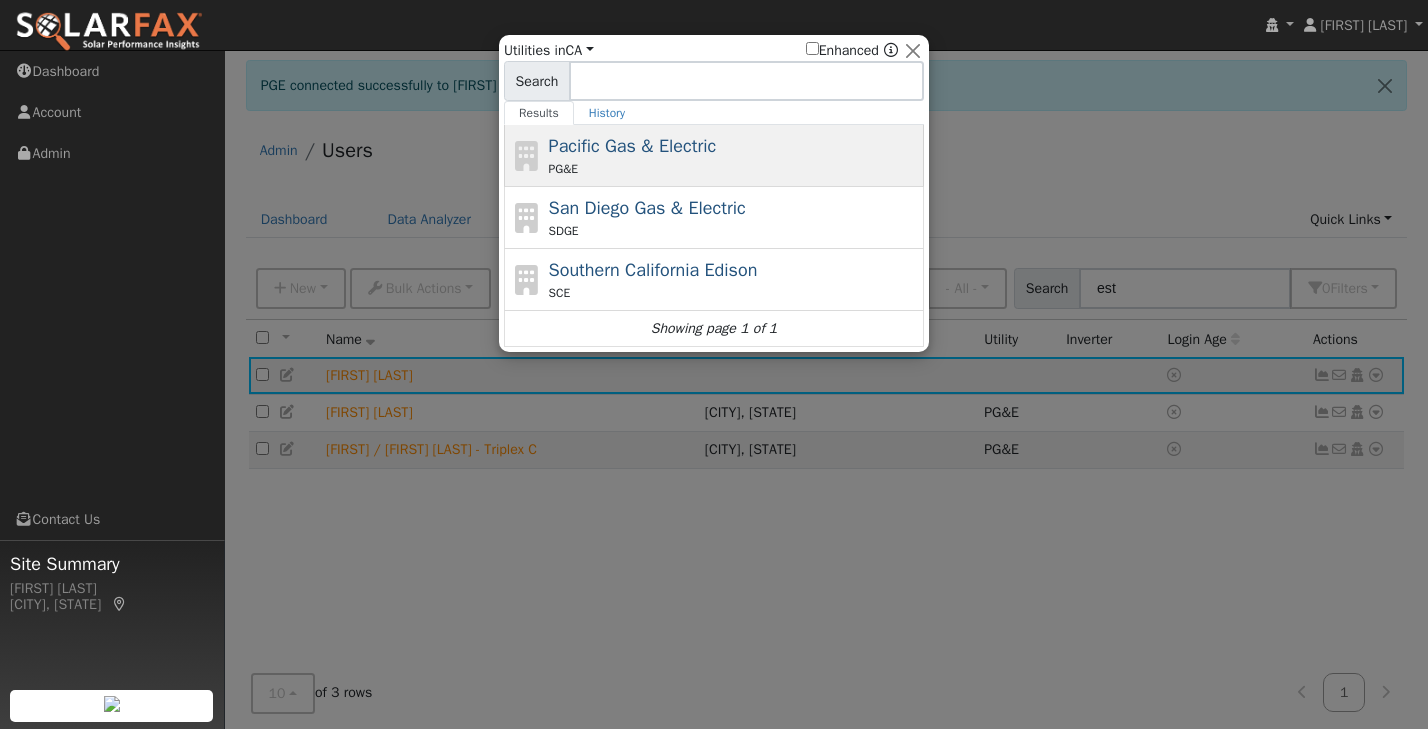 click on "Pacific Gas & Electric" at bounding box center (633, 146) 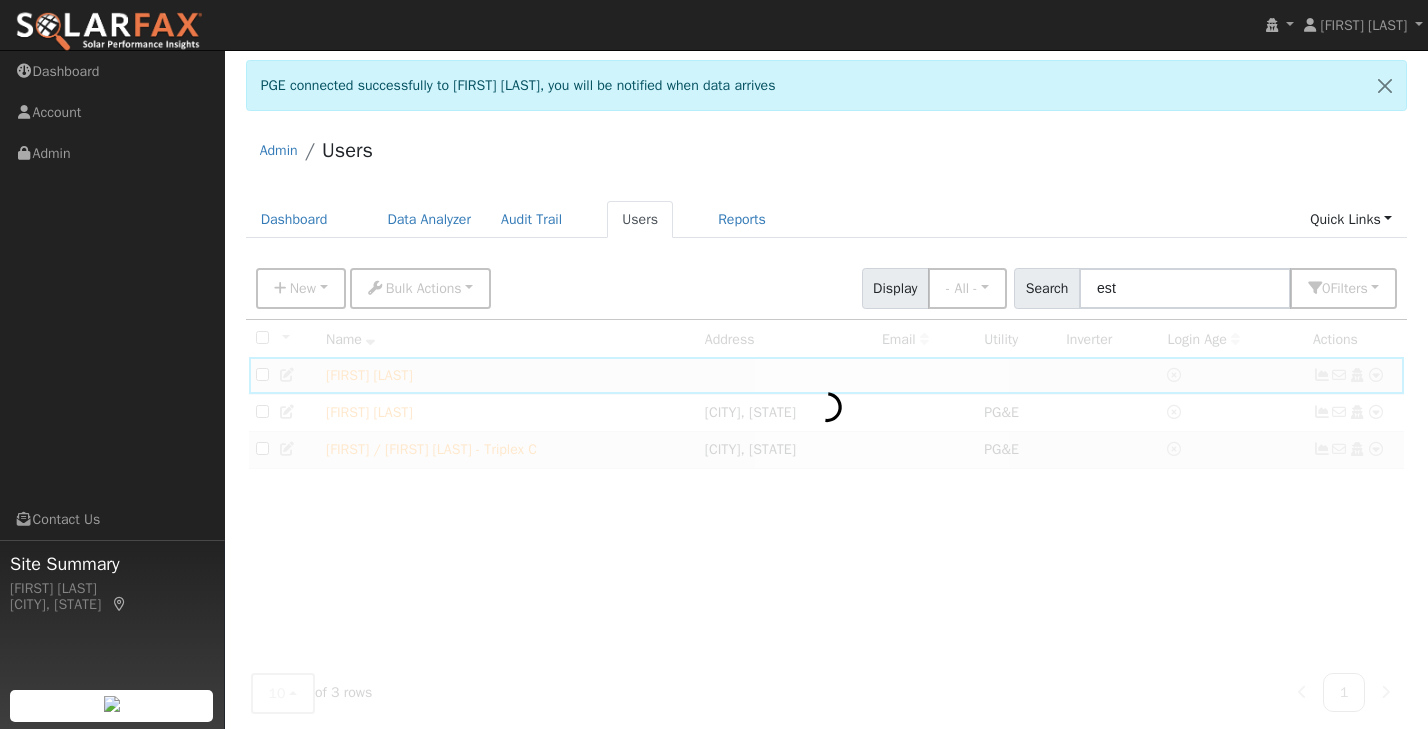 click on "Admin
Users" at bounding box center [827, 155] 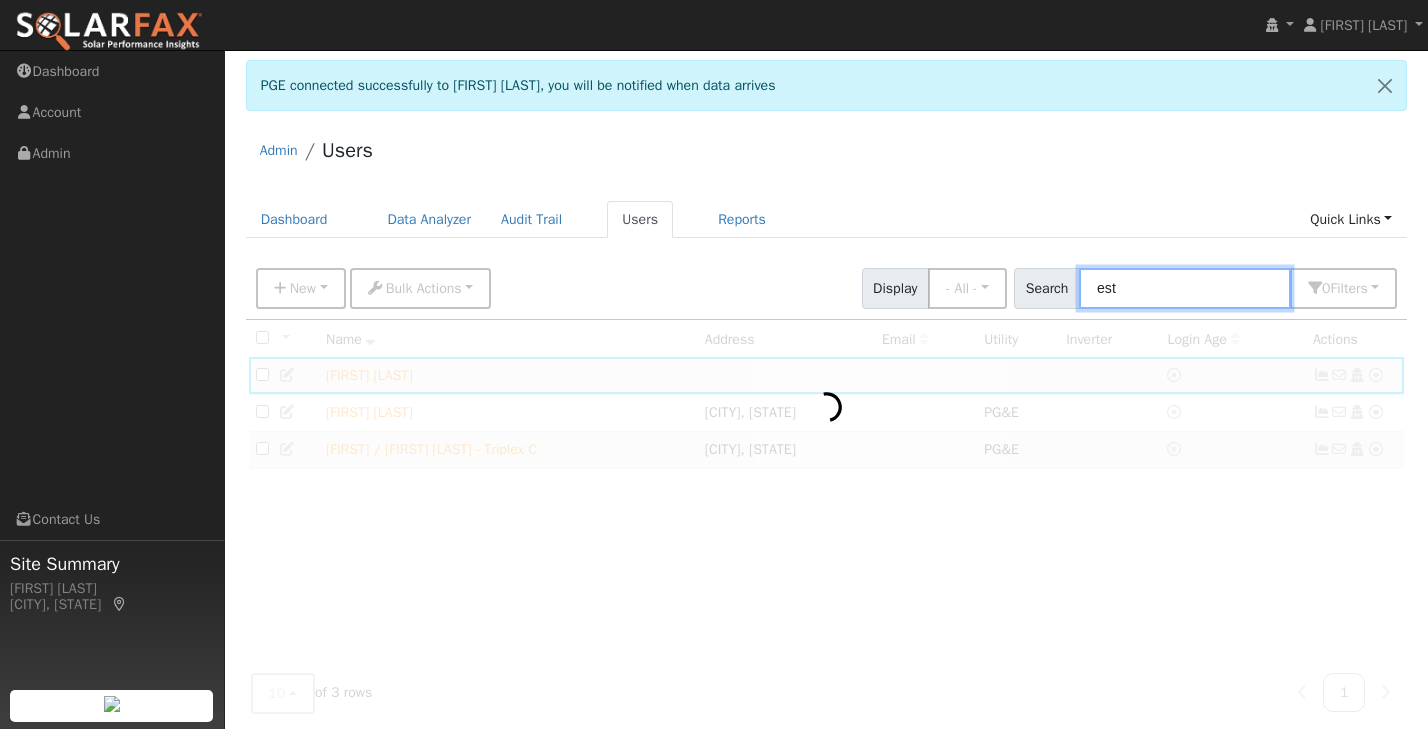 click on "est" at bounding box center [1185, 288] 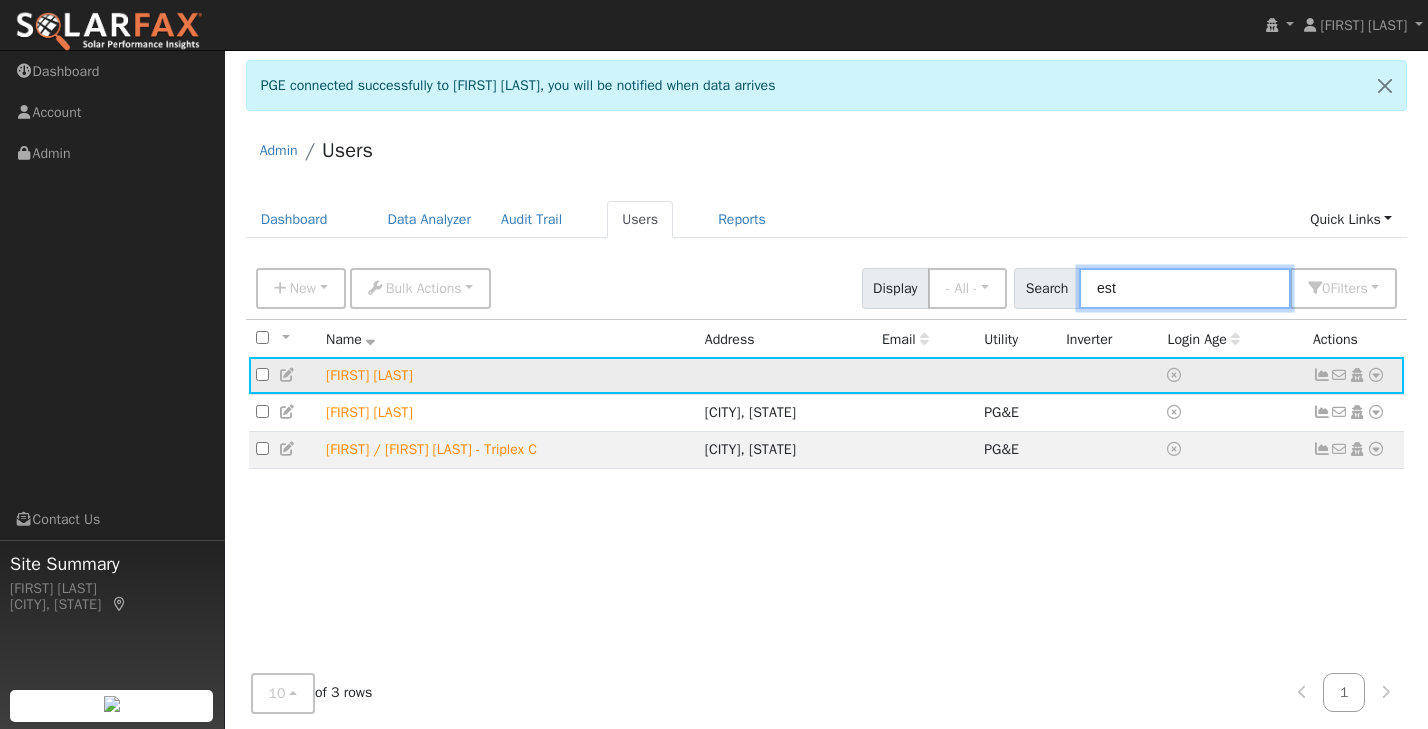type on "est" 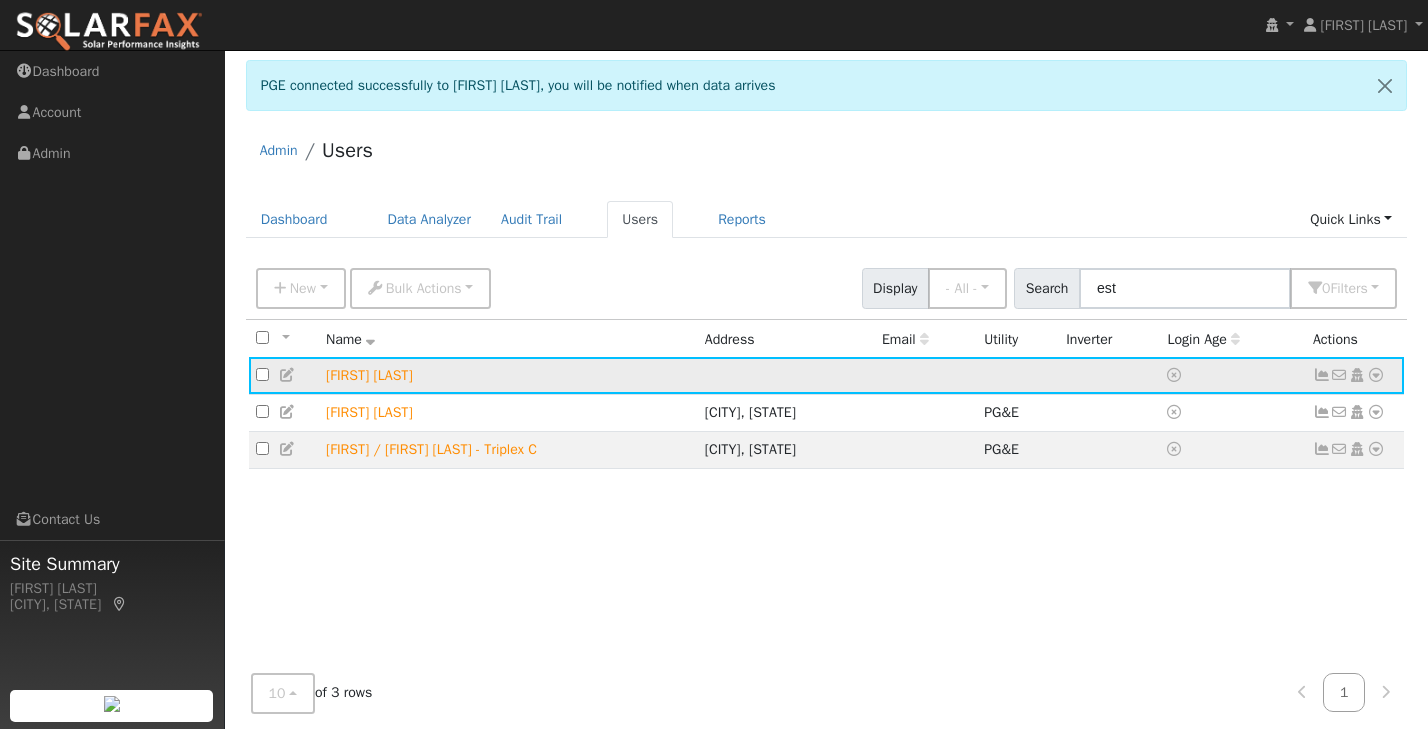click at bounding box center [1376, 375] 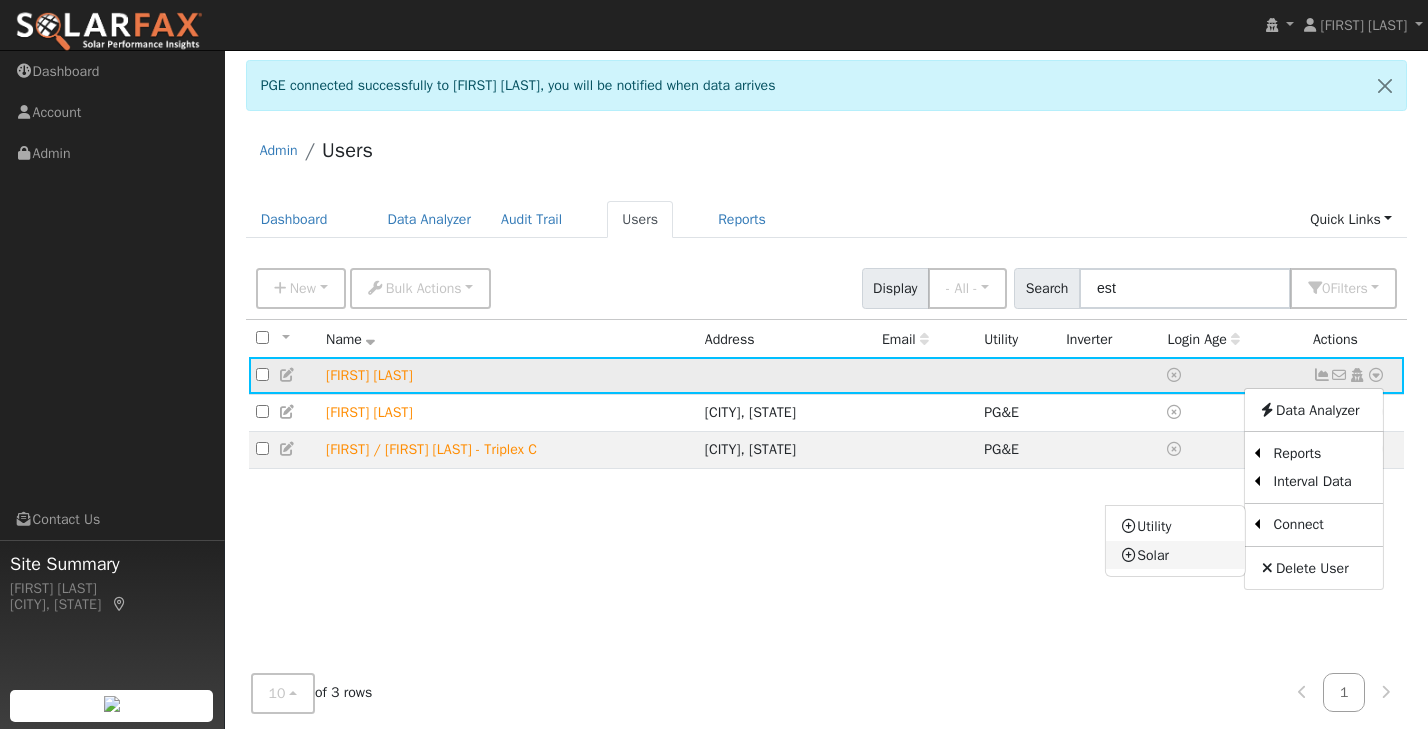 click on "Solar" at bounding box center (1175, 555) 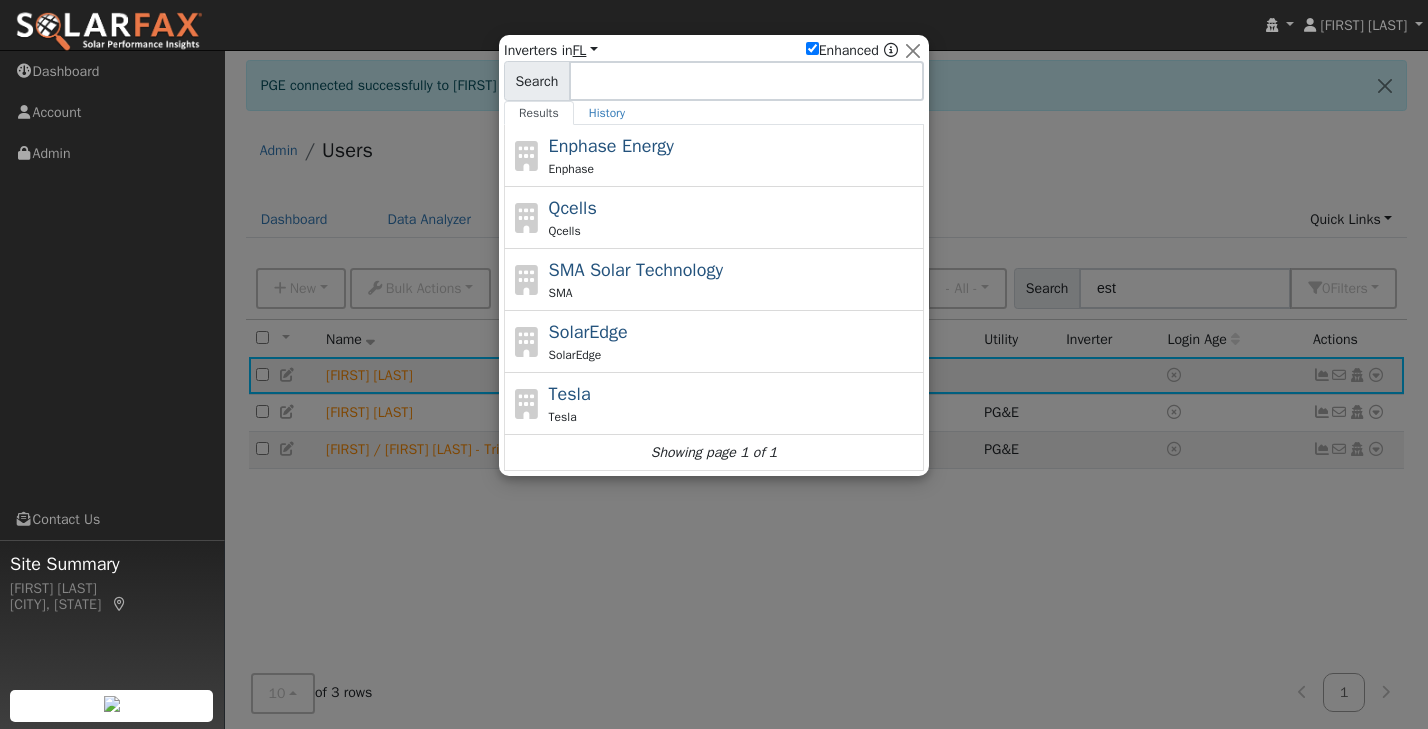 click on "FL" at bounding box center (585, 50) 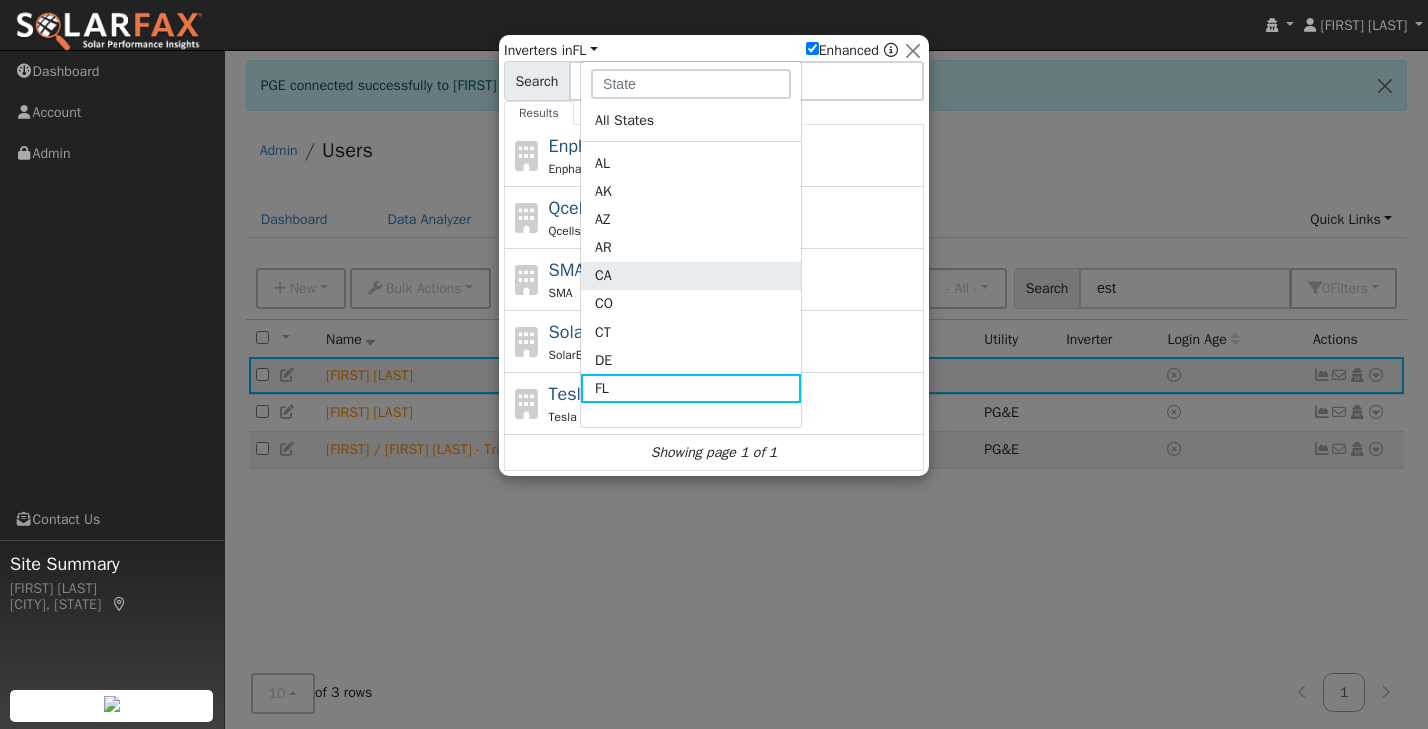 click on "CA" 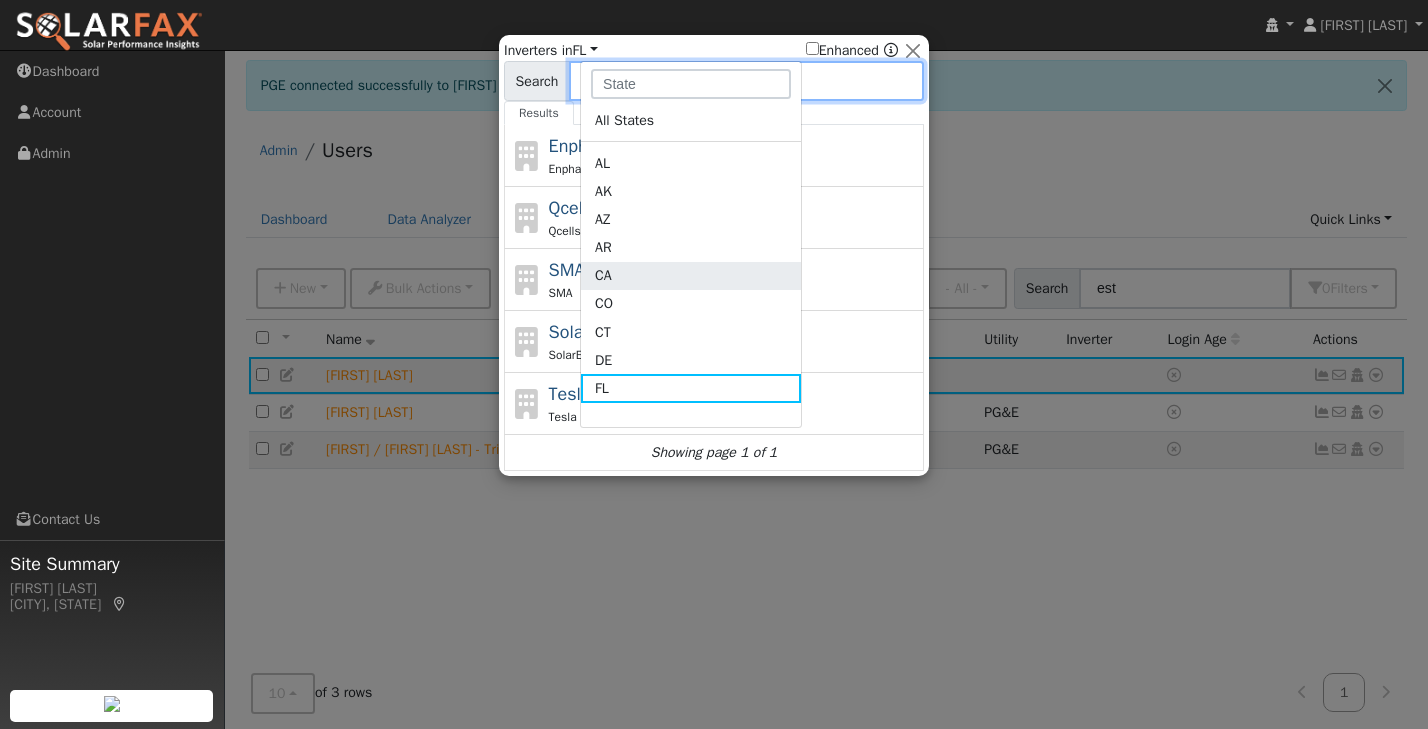 checkbox on "false" 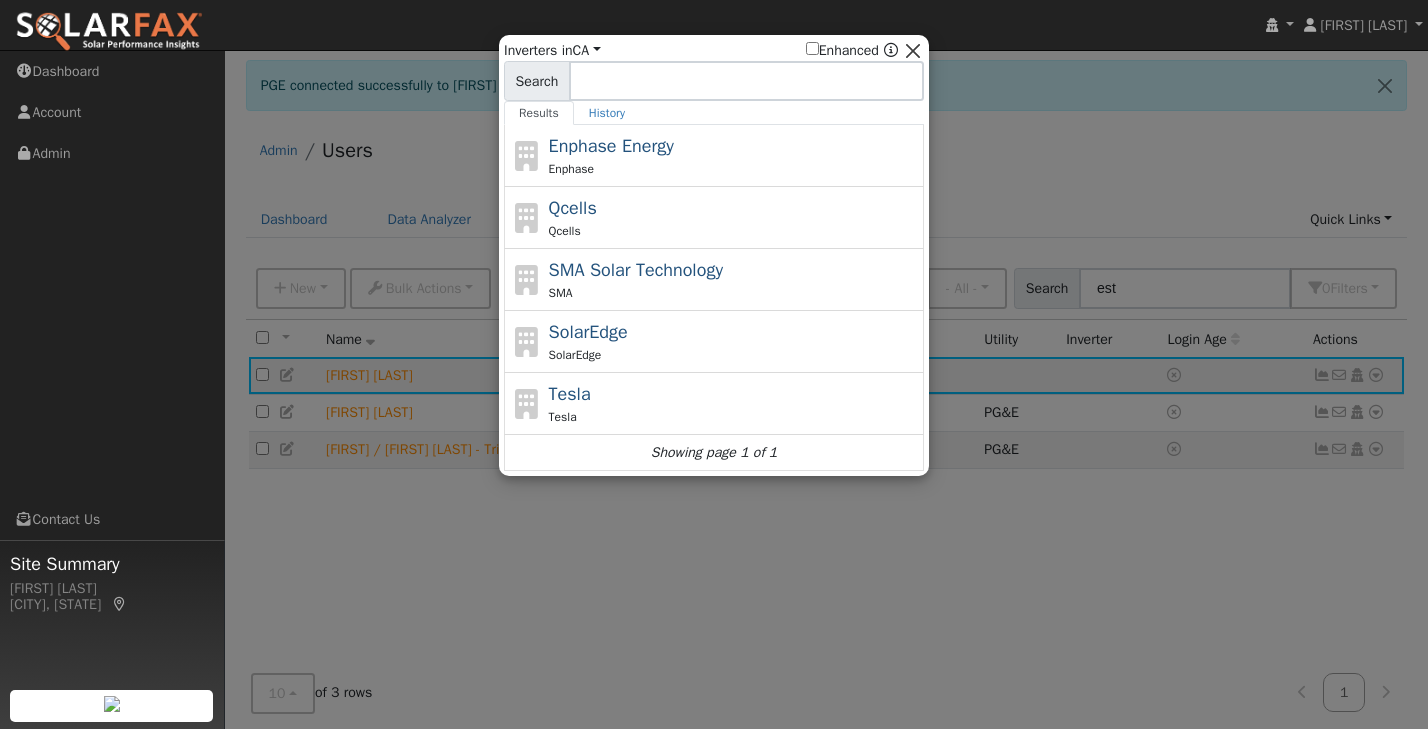 click at bounding box center [913, 50] 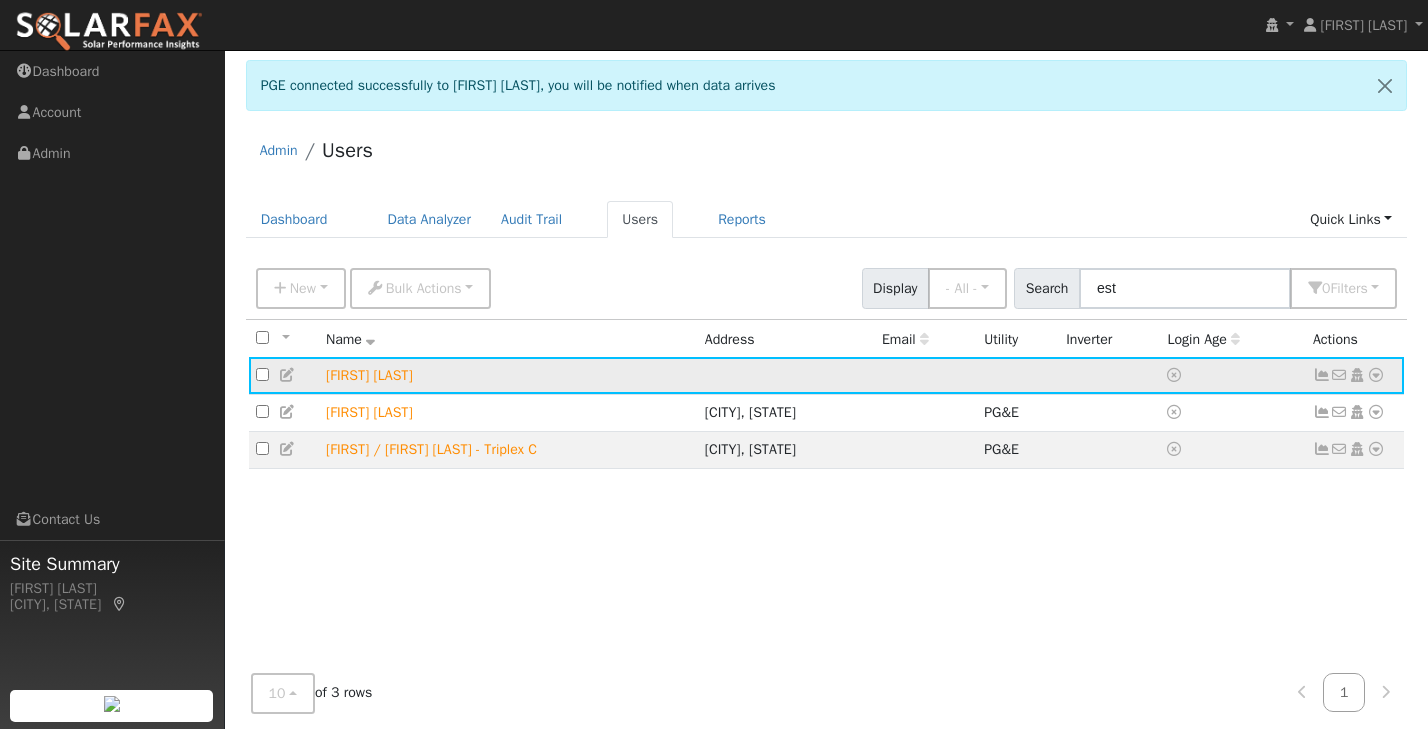 click at bounding box center (1376, 375) 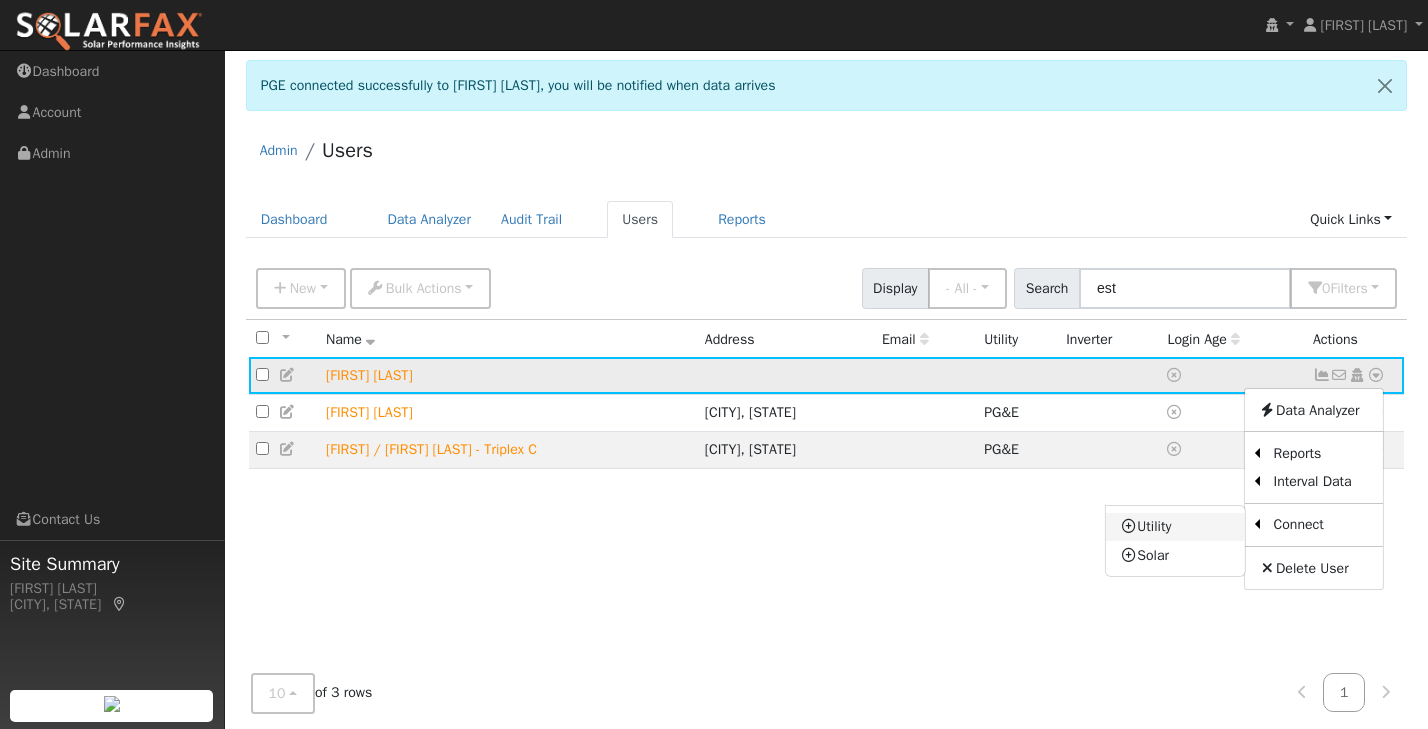 click on "Utility" at bounding box center (1175, 527) 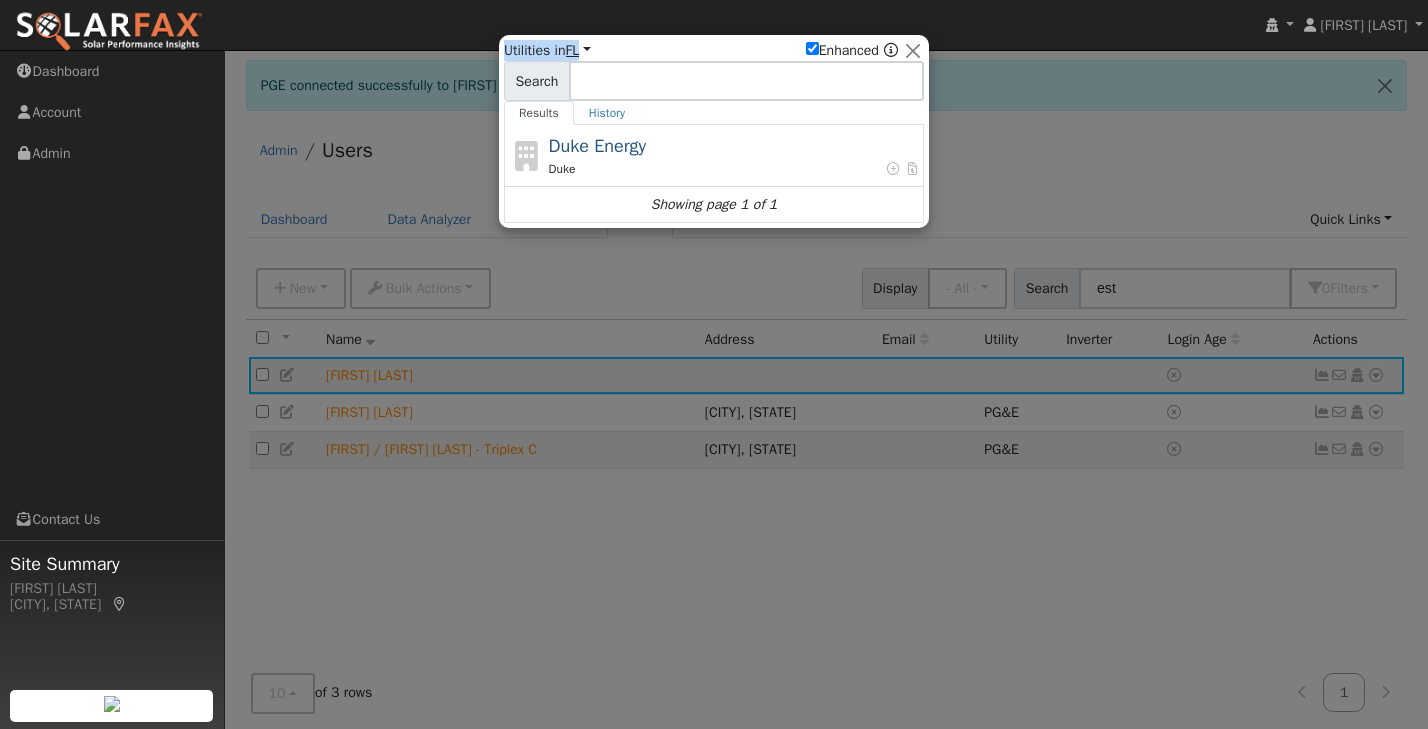 click on "FL" at bounding box center (578, 50) 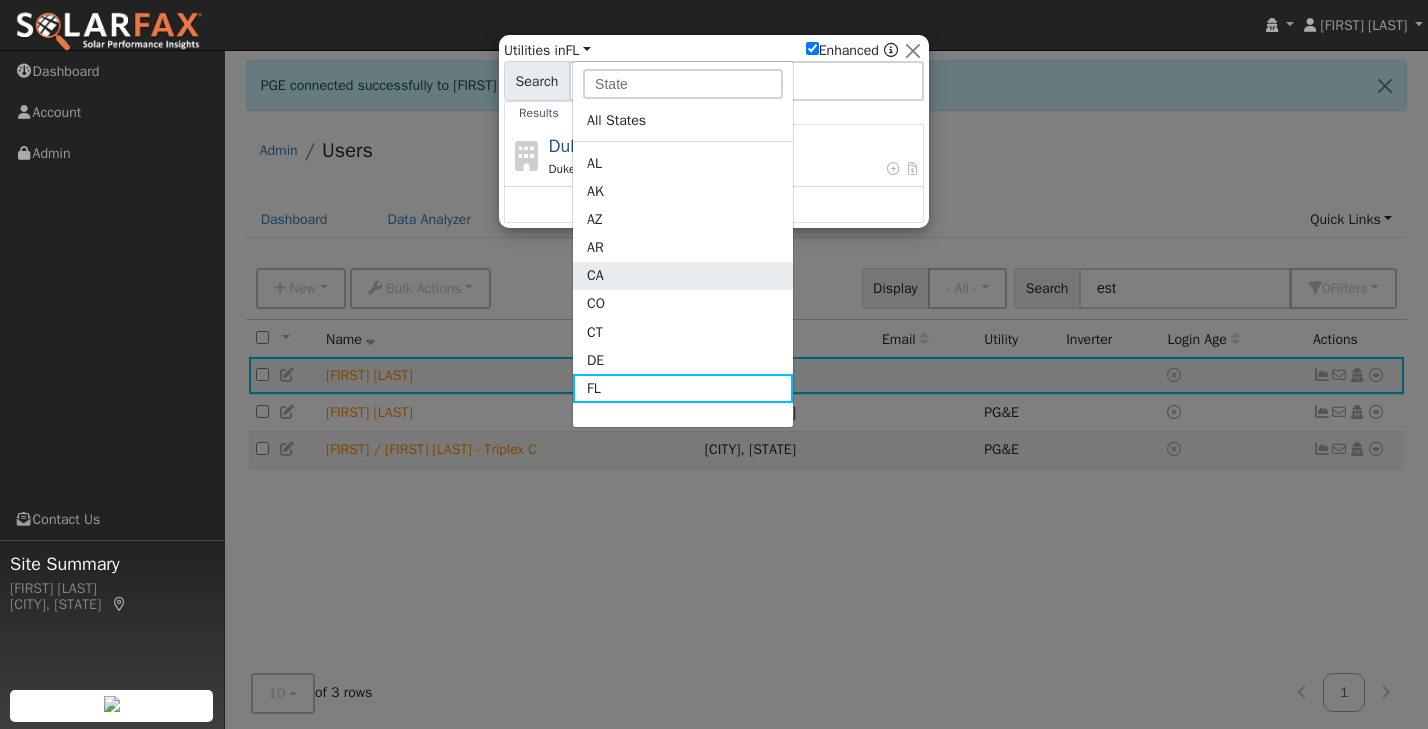 click on "CA" 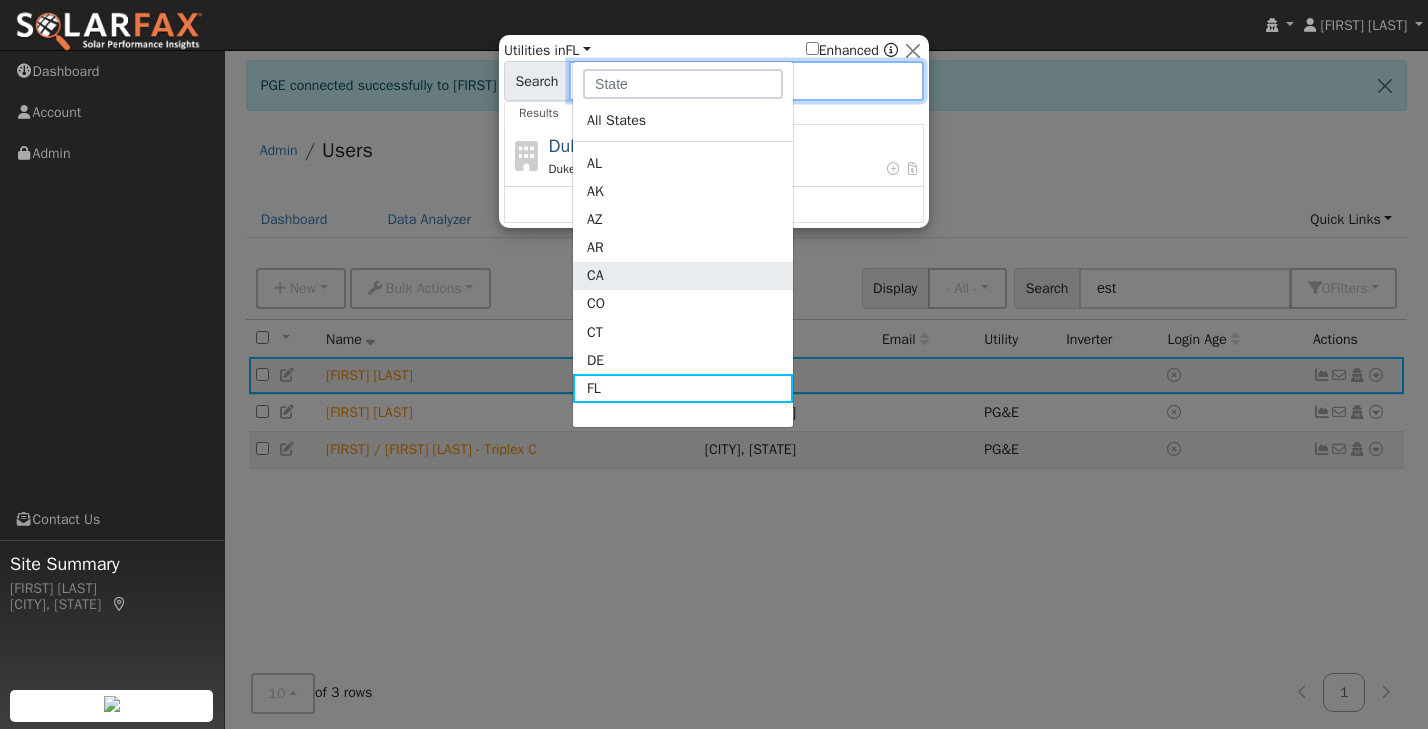 checkbox on "false" 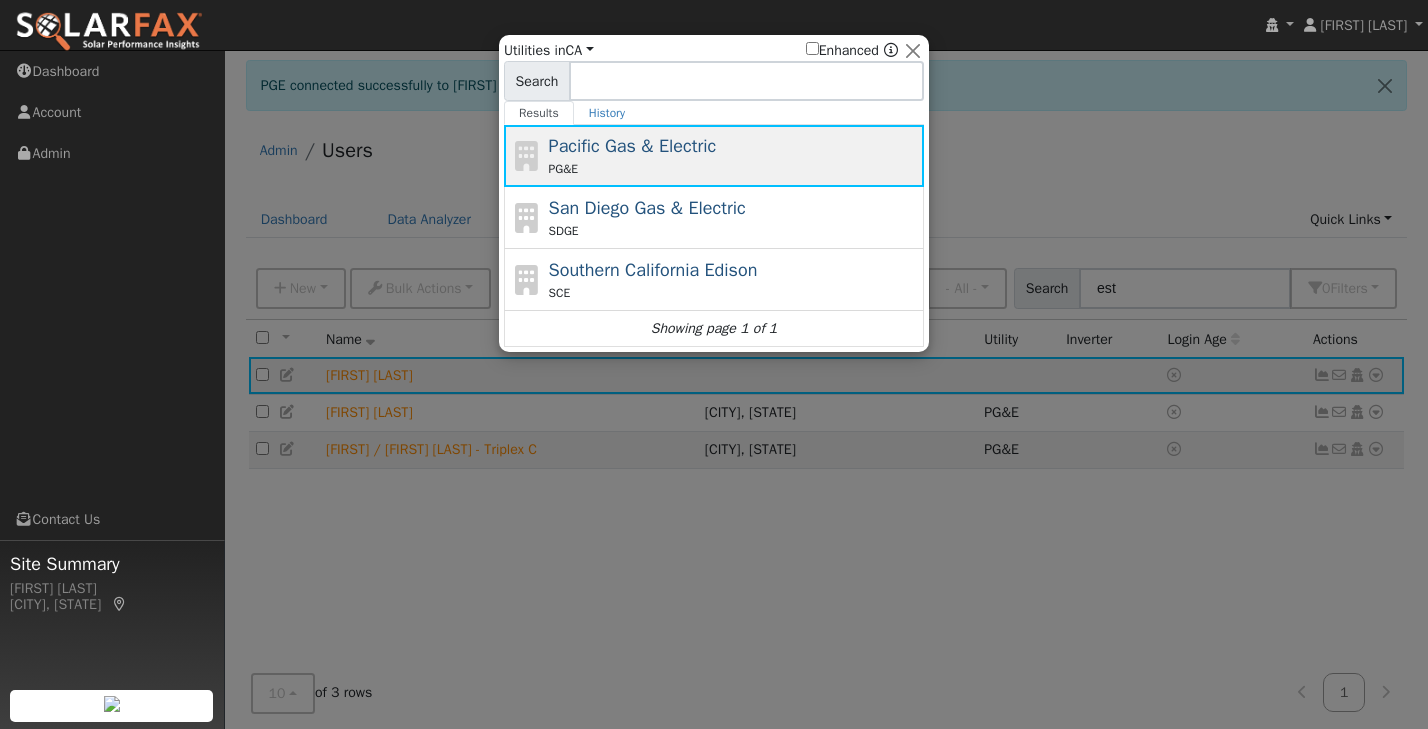 click on "Pacific Gas & Electric PG&E" at bounding box center (734, 155) 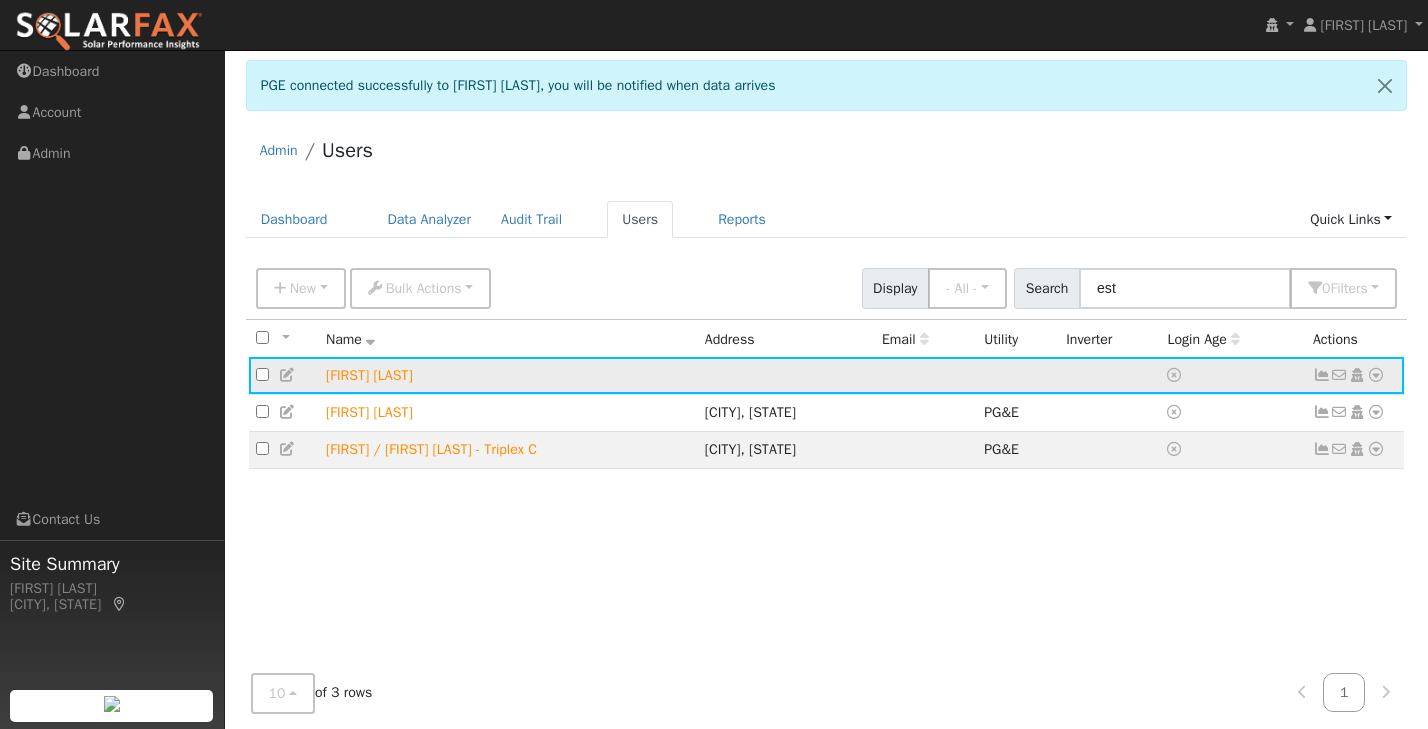 click at bounding box center [1376, 375] 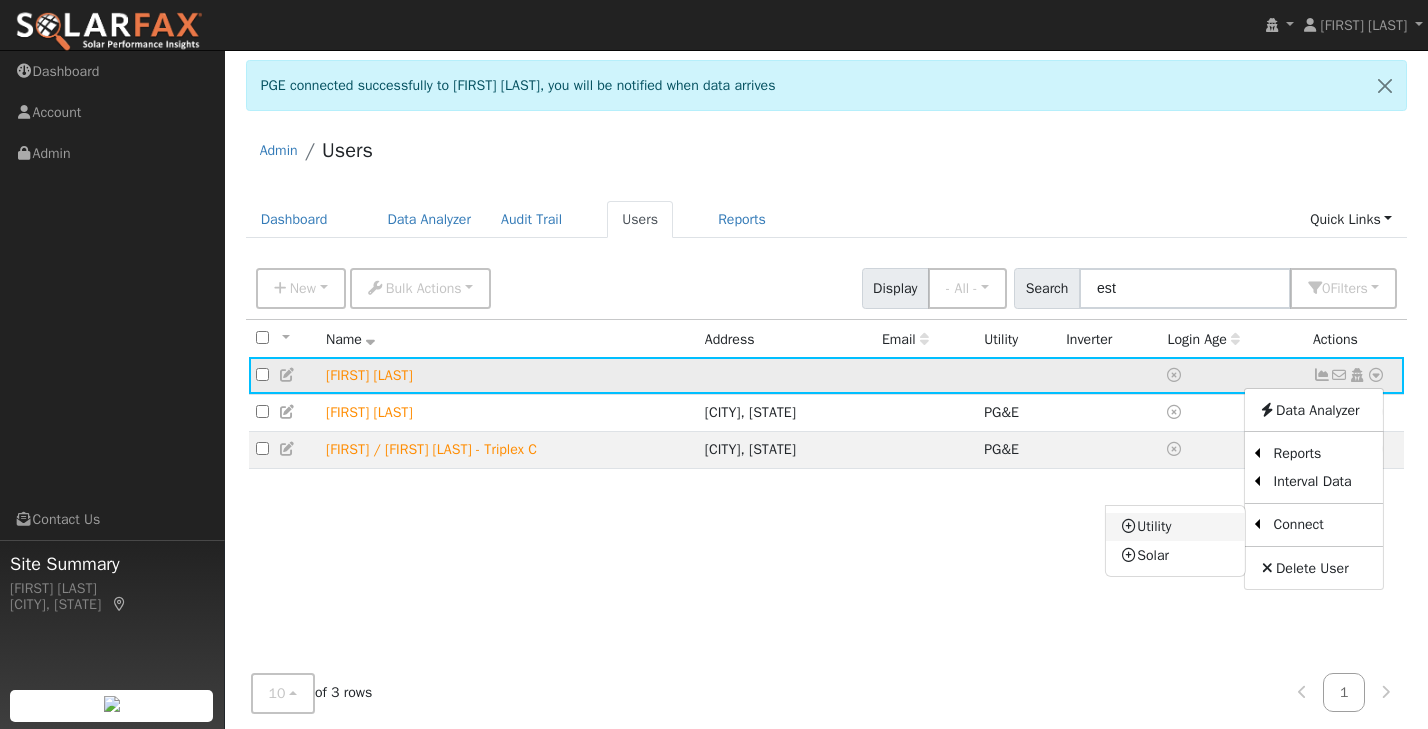 click on "Utility" at bounding box center [1175, 527] 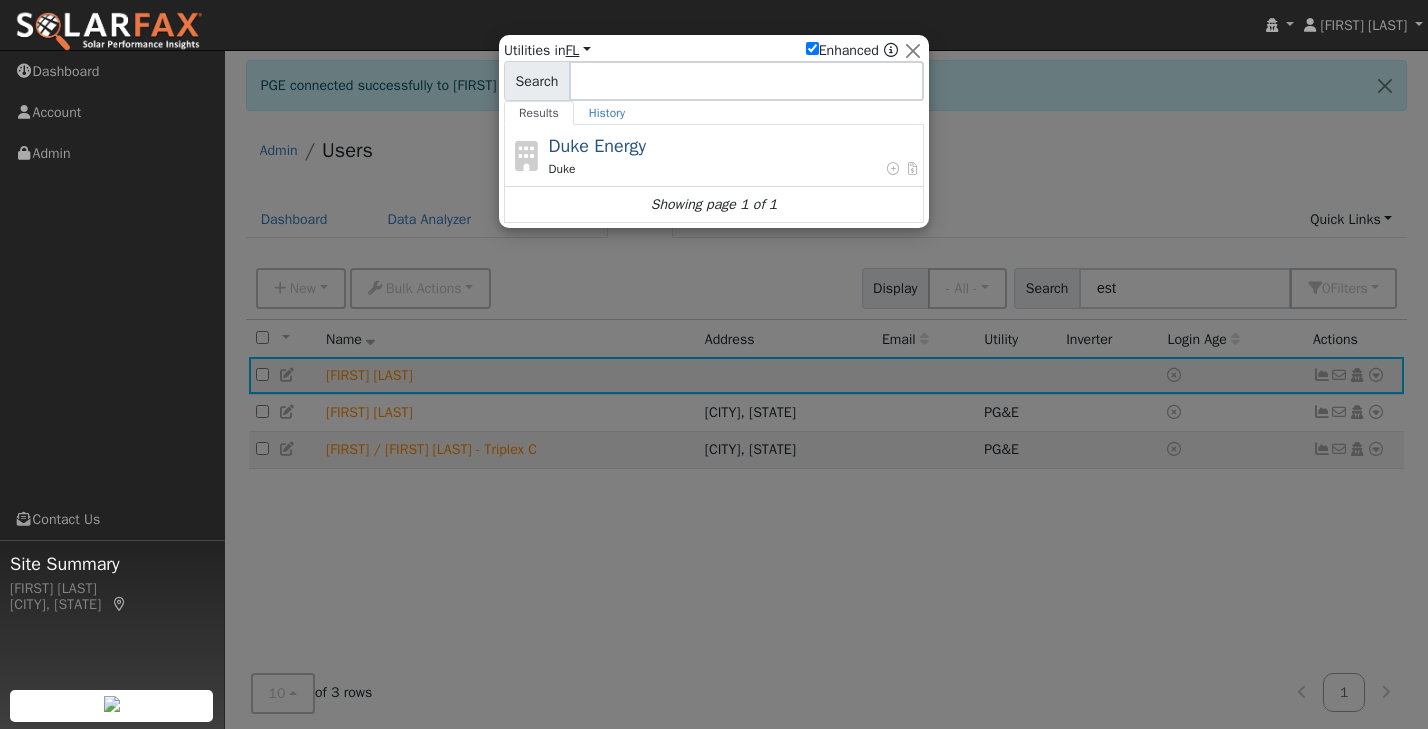click on "FL" at bounding box center [578, 50] 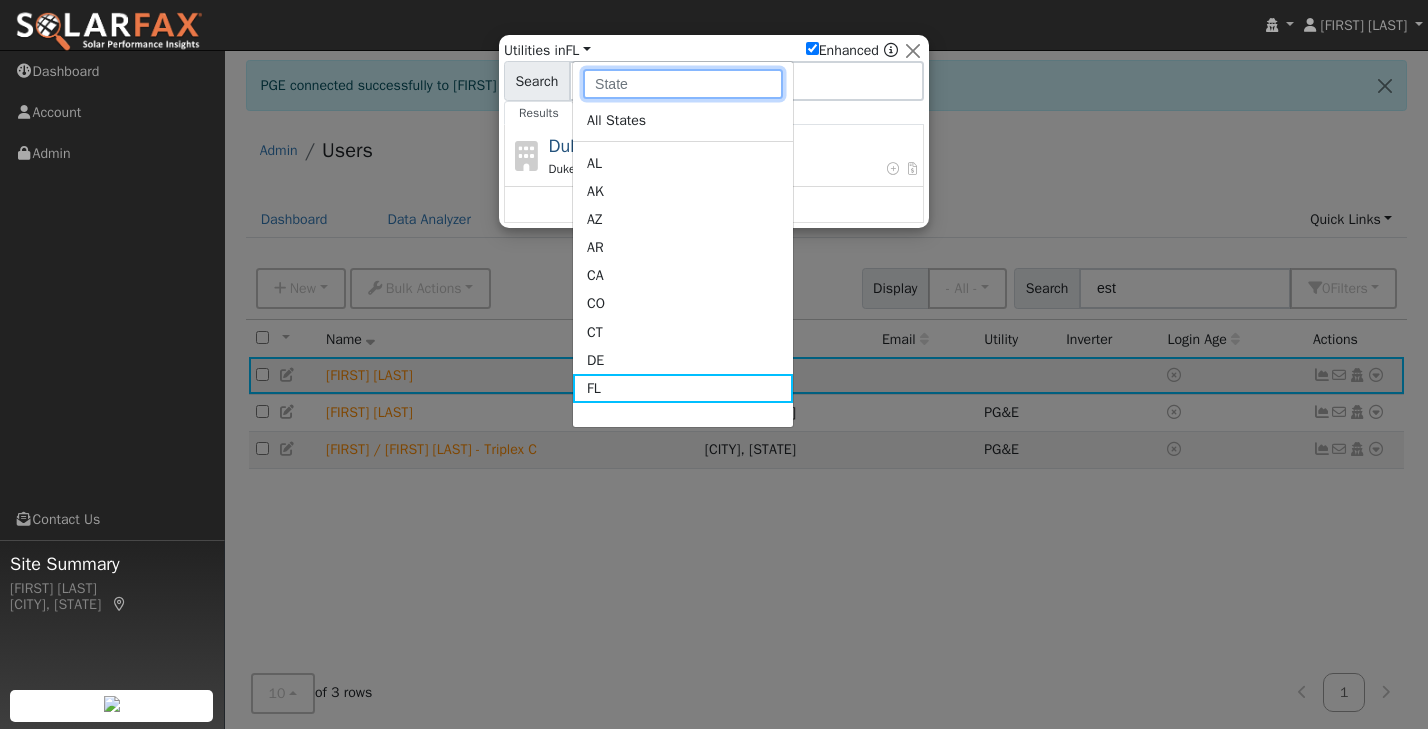 click at bounding box center (683, 84) 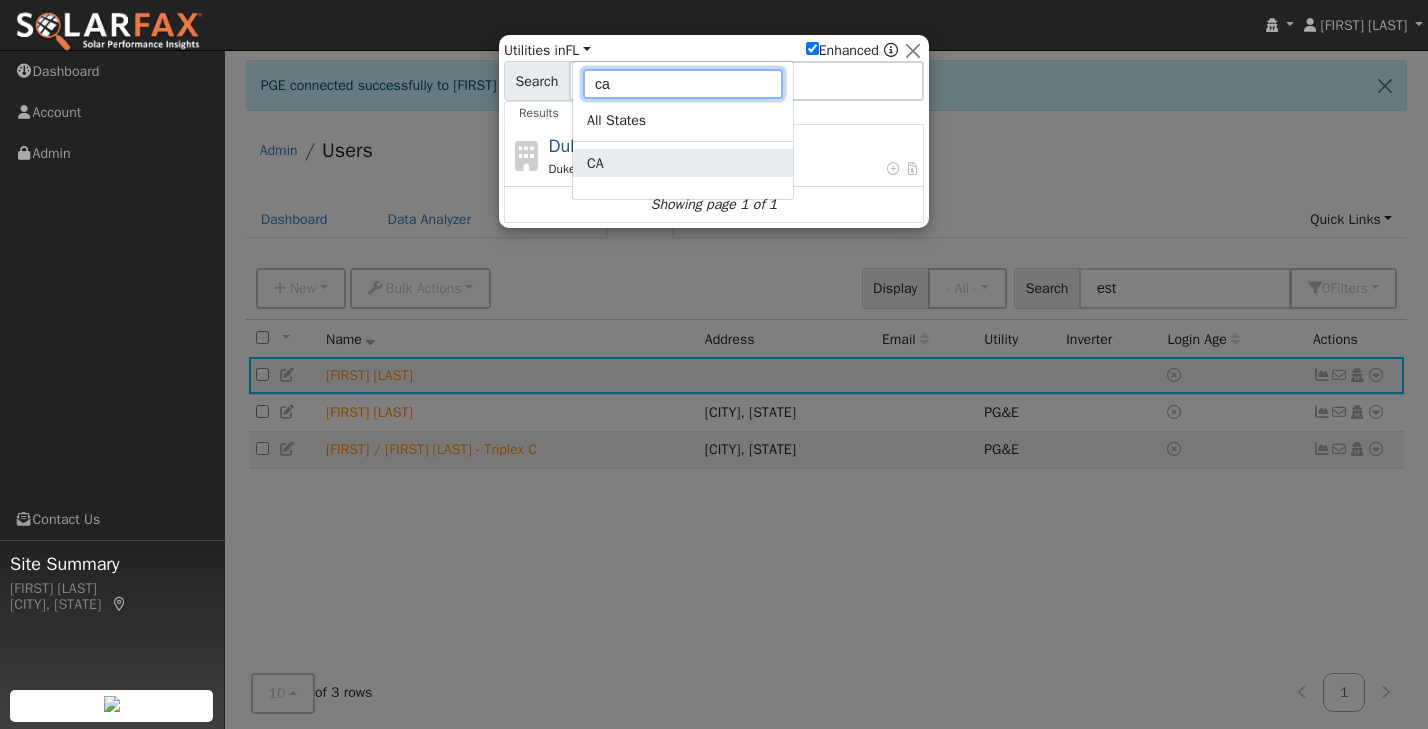 type on "ca" 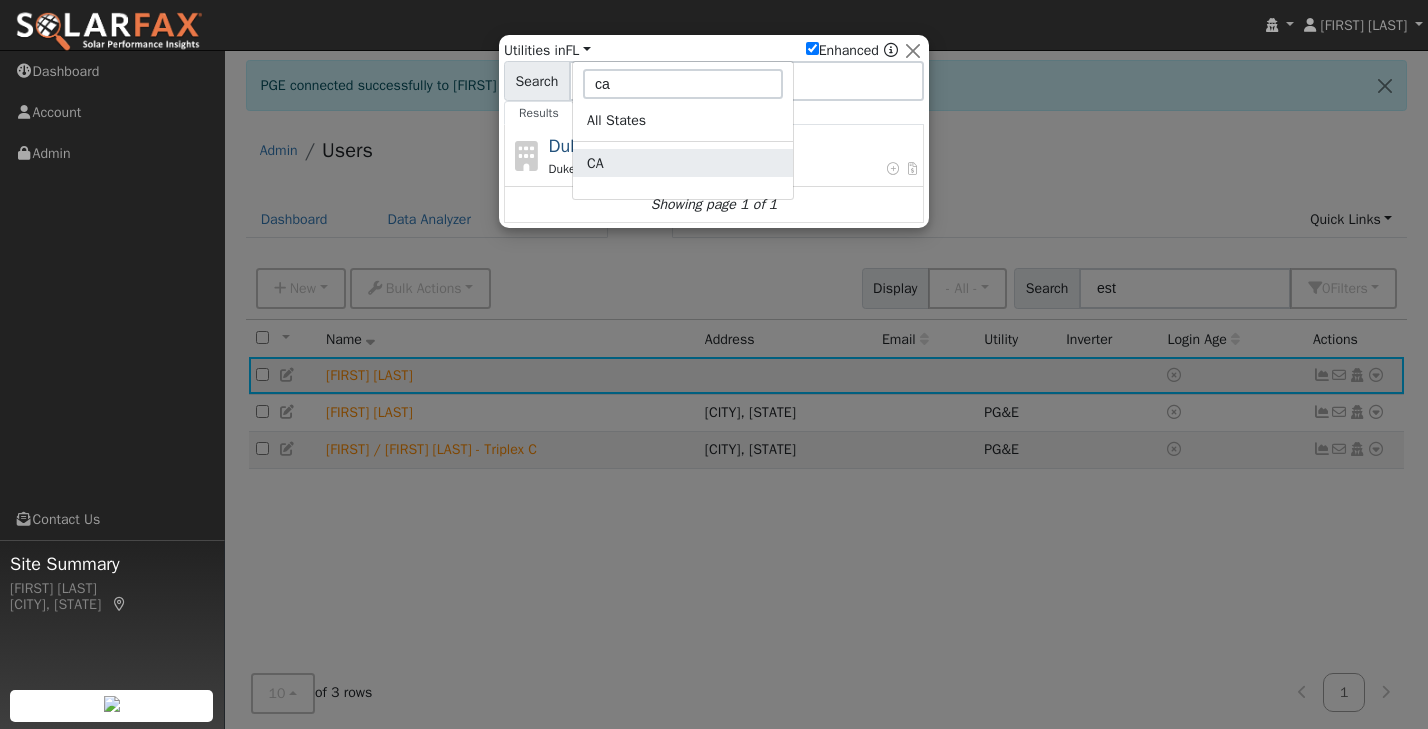 click on "CA" 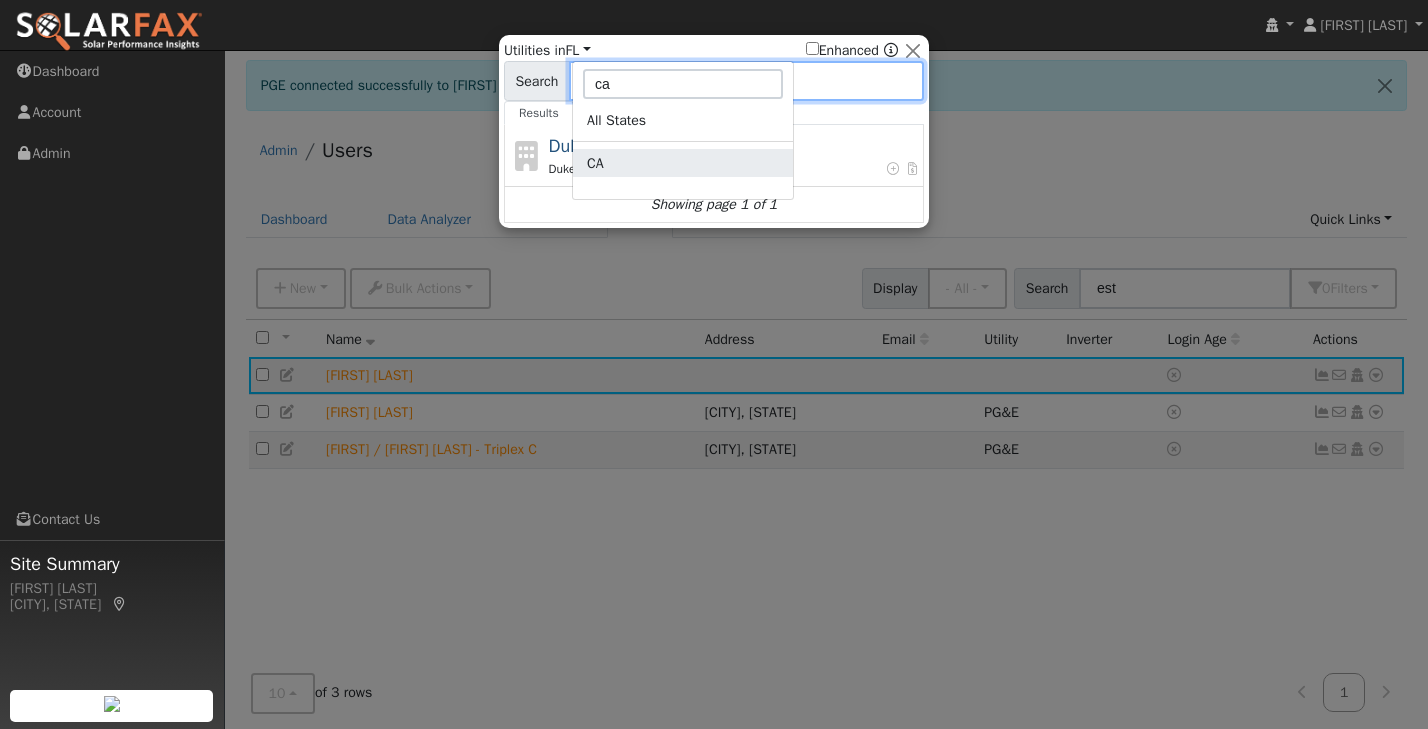 checkbox on "false" 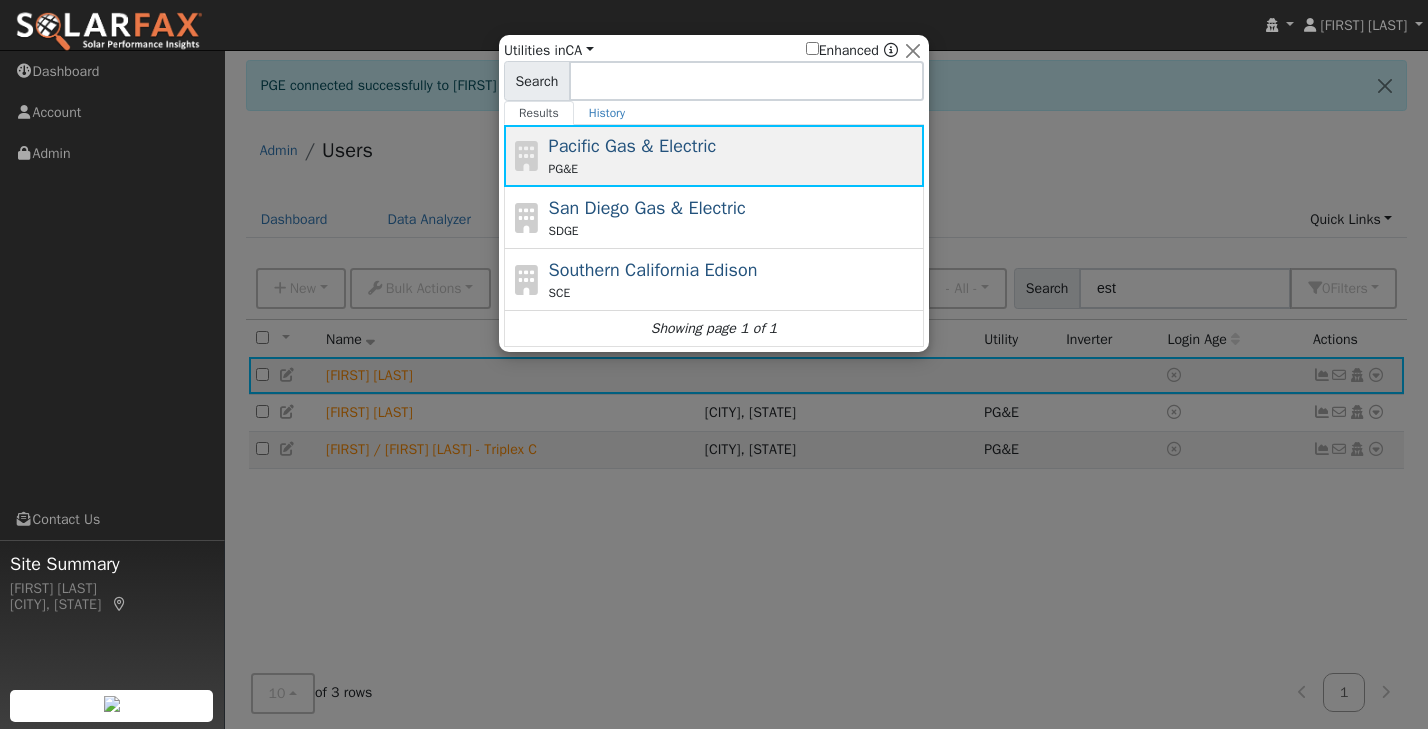 click on "Pacific Gas & Electric" at bounding box center [633, 146] 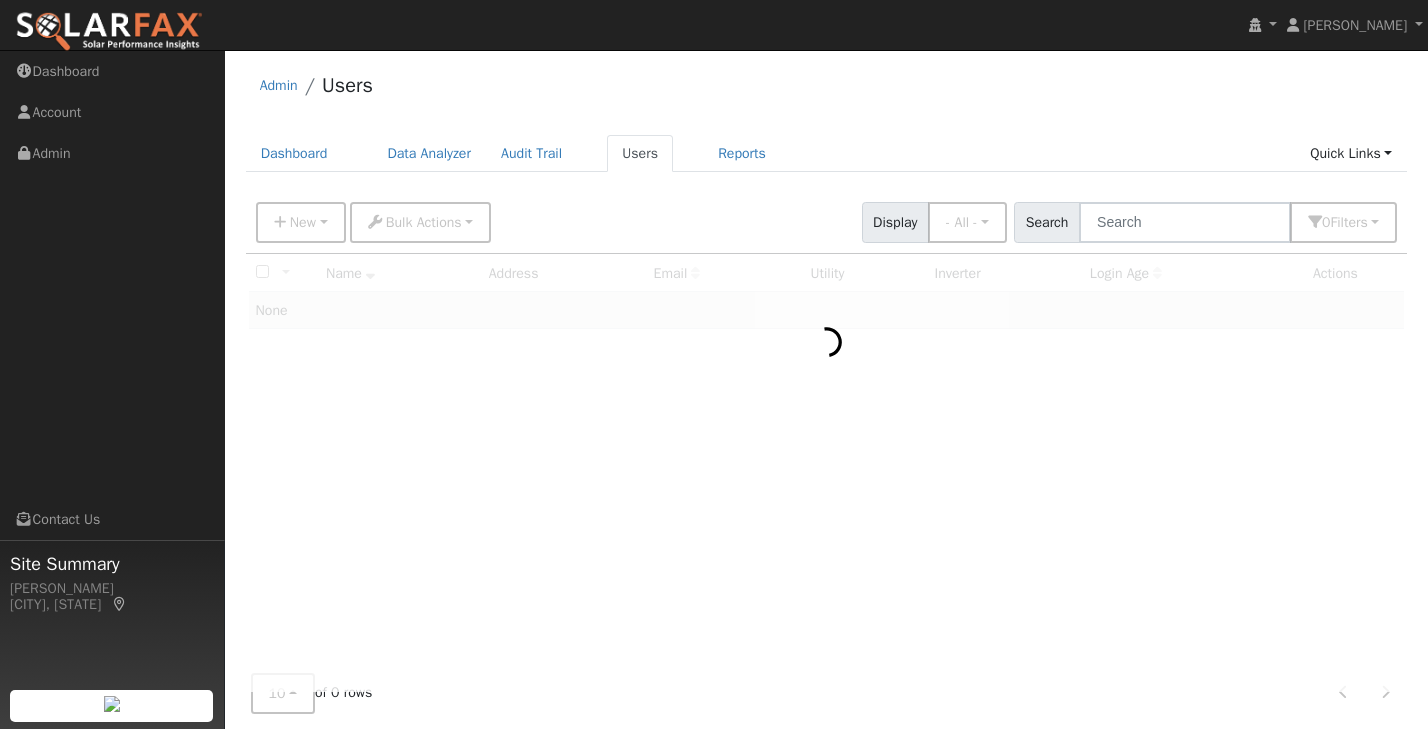 scroll, scrollTop: 0, scrollLeft: 0, axis: both 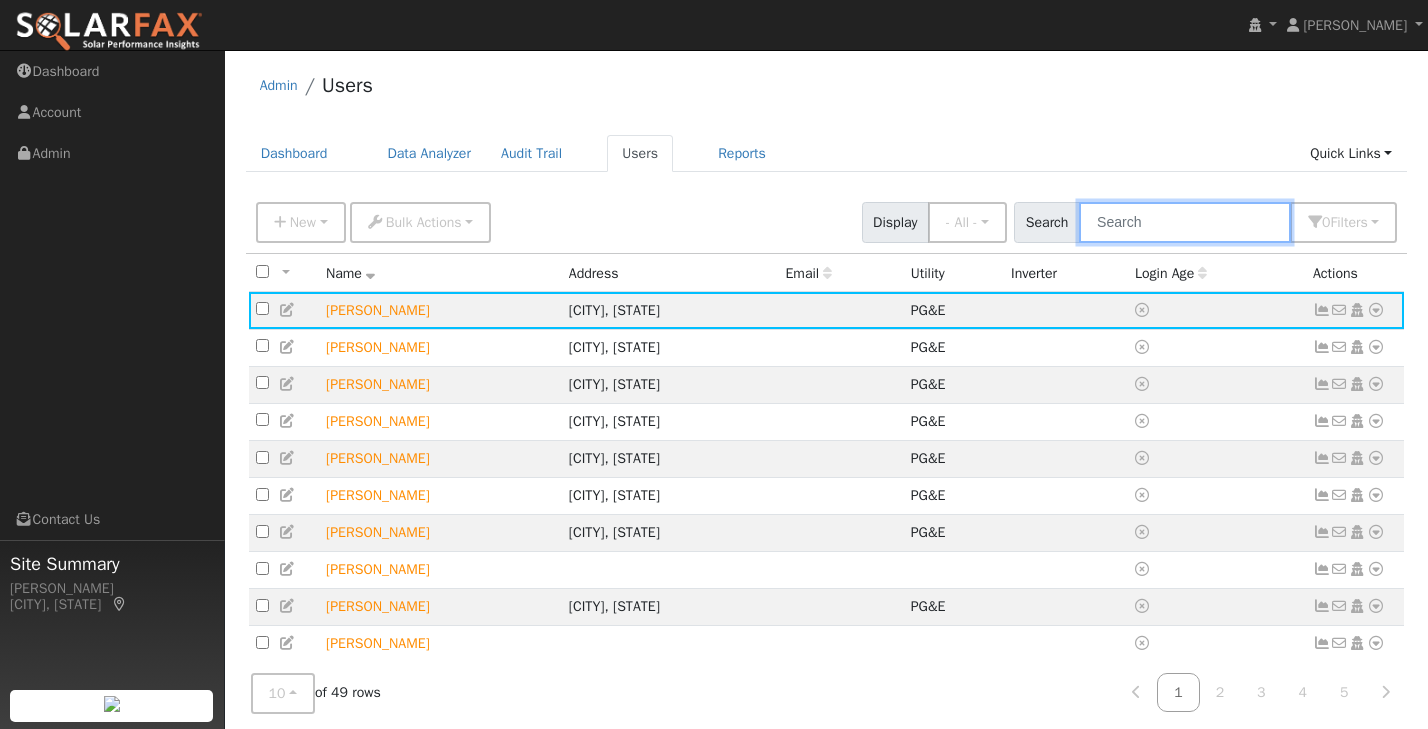 click at bounding box center (1185, 222) 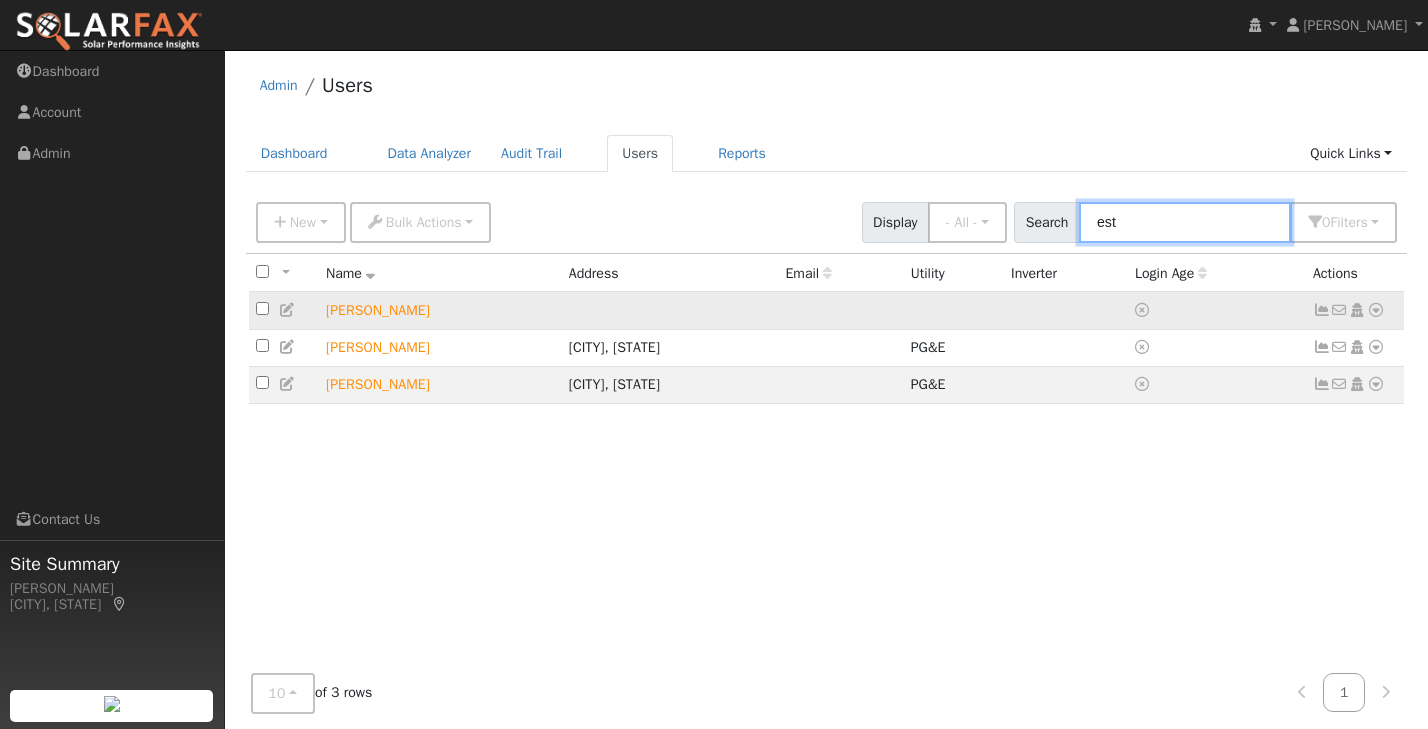 type on "est" 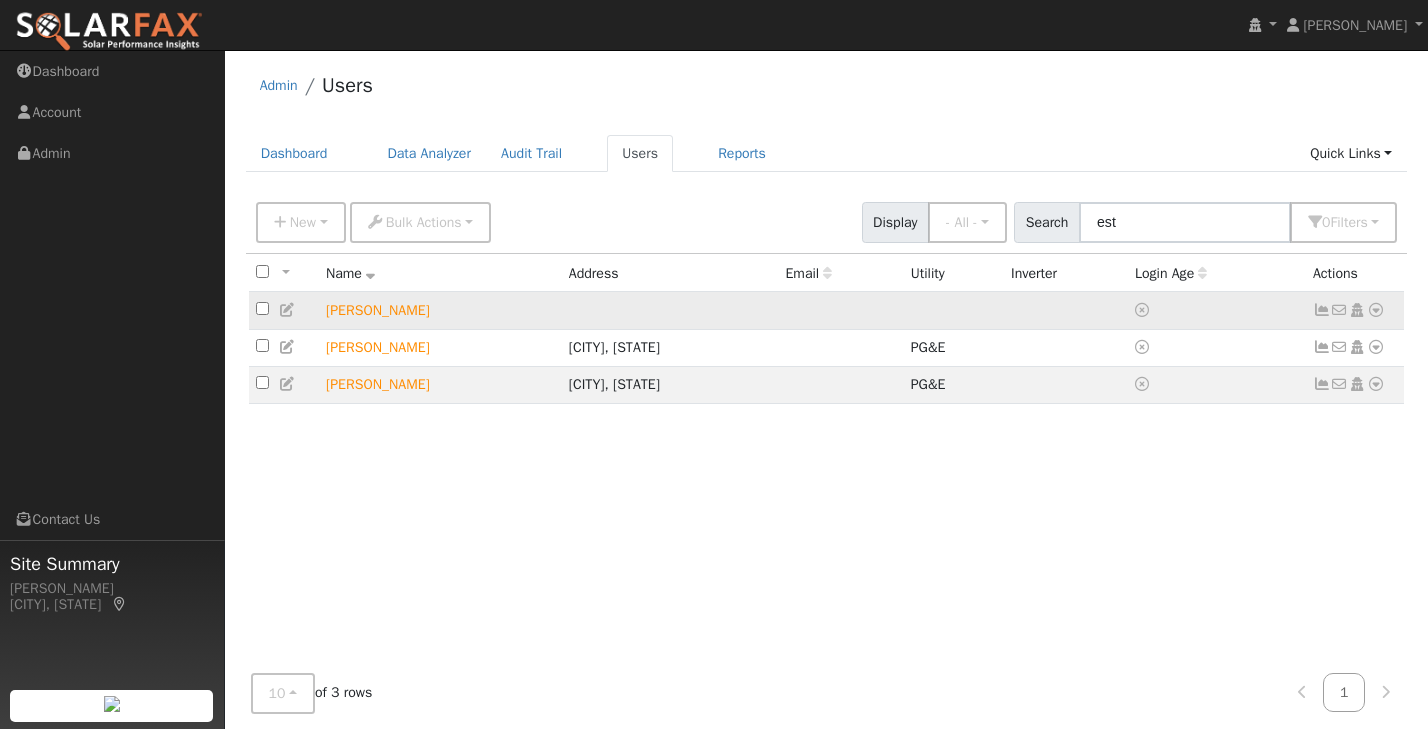 click at bounding box center [1376, 310] 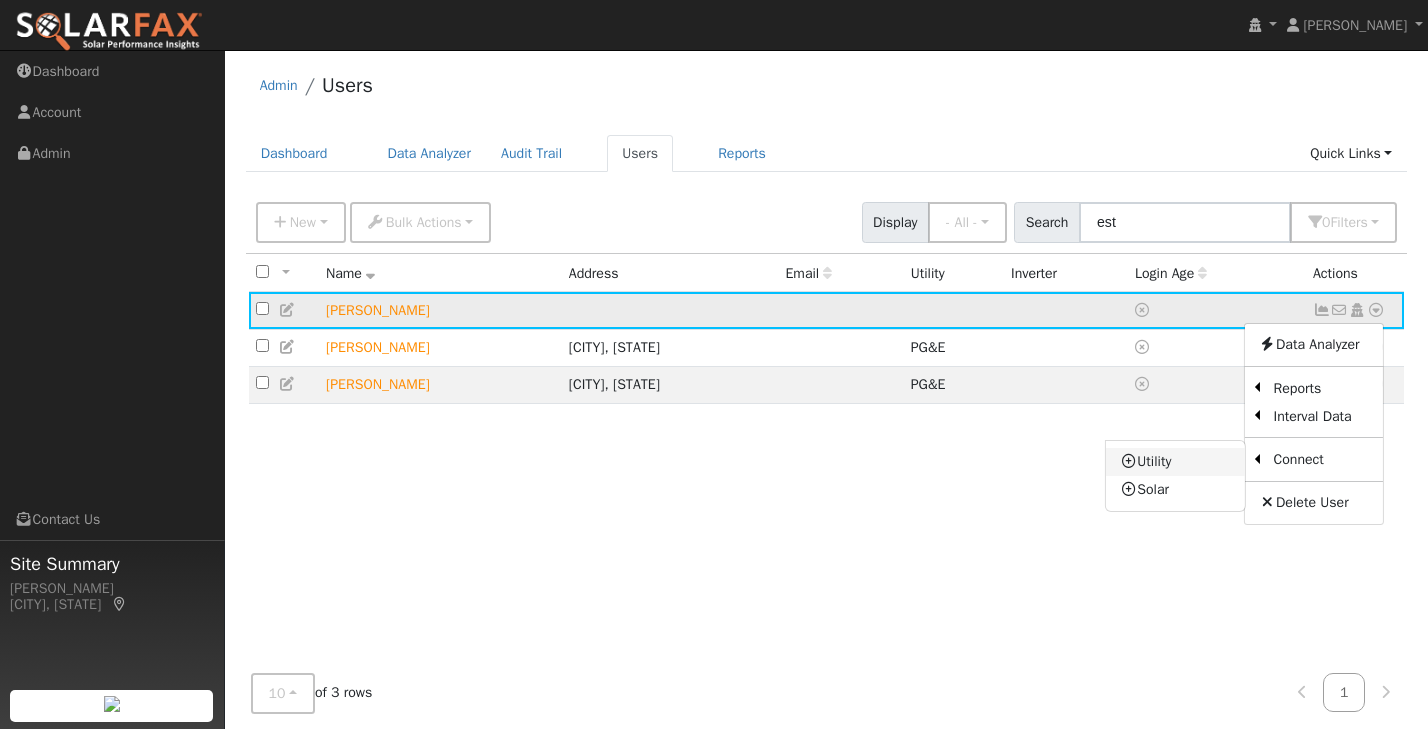 click on "Utility" at bounding box center [1175, 462] 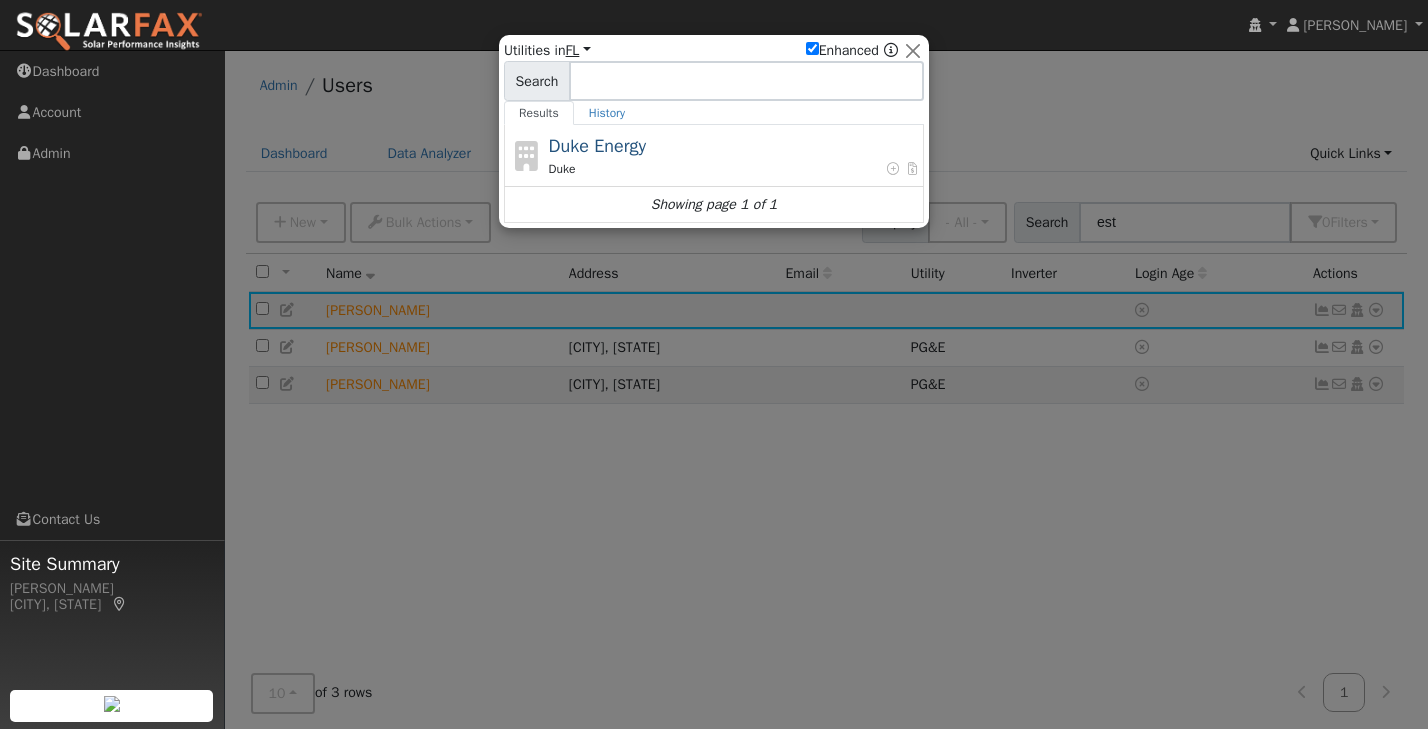 click on "FL" at bounding box center [578, 50] 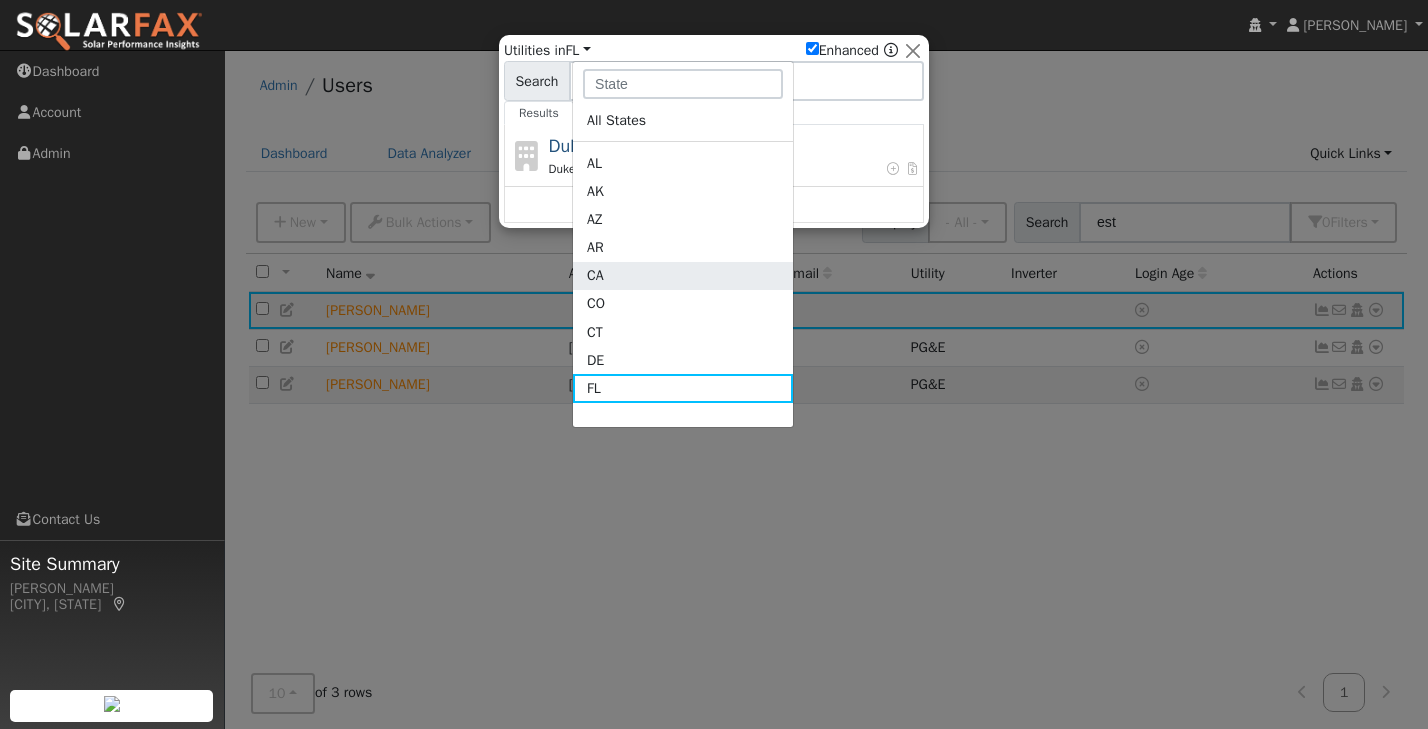 click on "CA" 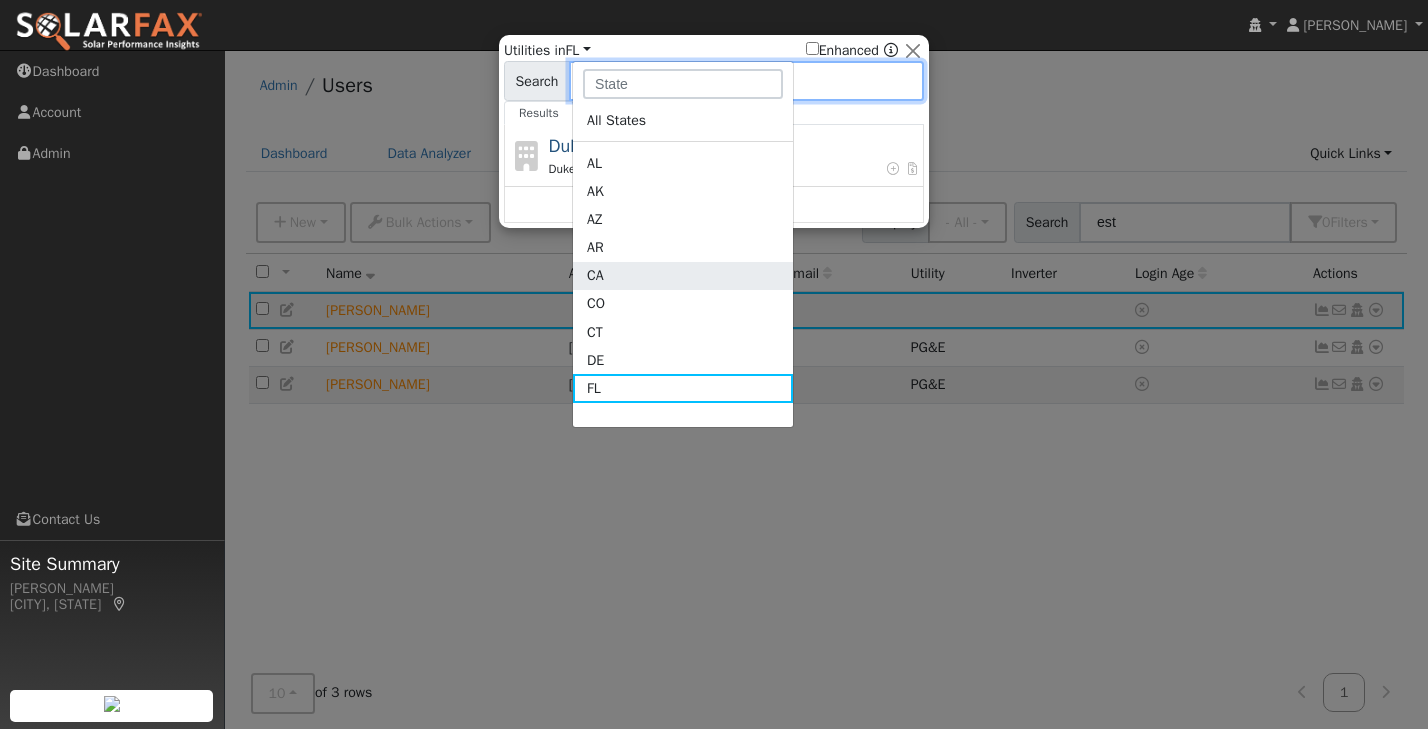 checkbox on "false" 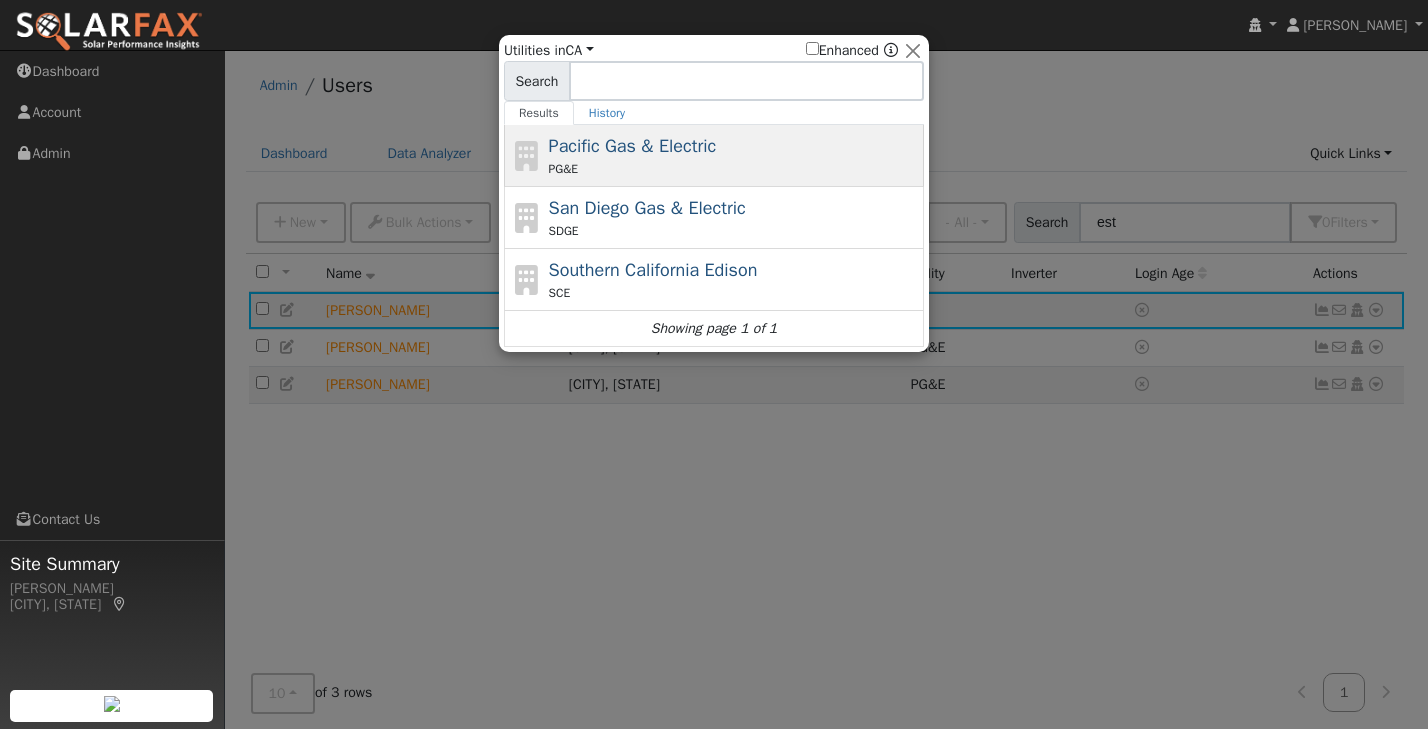 click on "Pacific Gas & Electric" at bounding box center [633, 146] 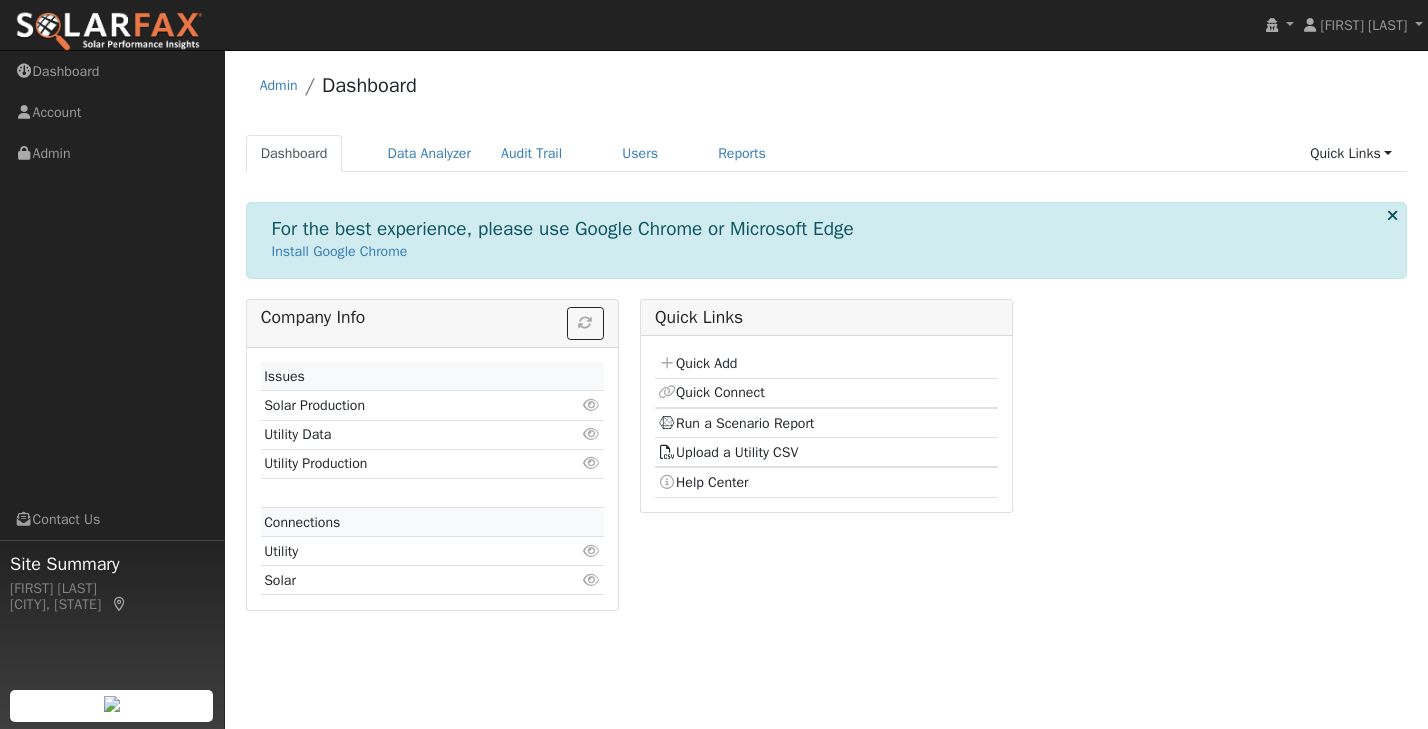 scroll, scrollTop: 0, scrollLeft: 0, axis: both 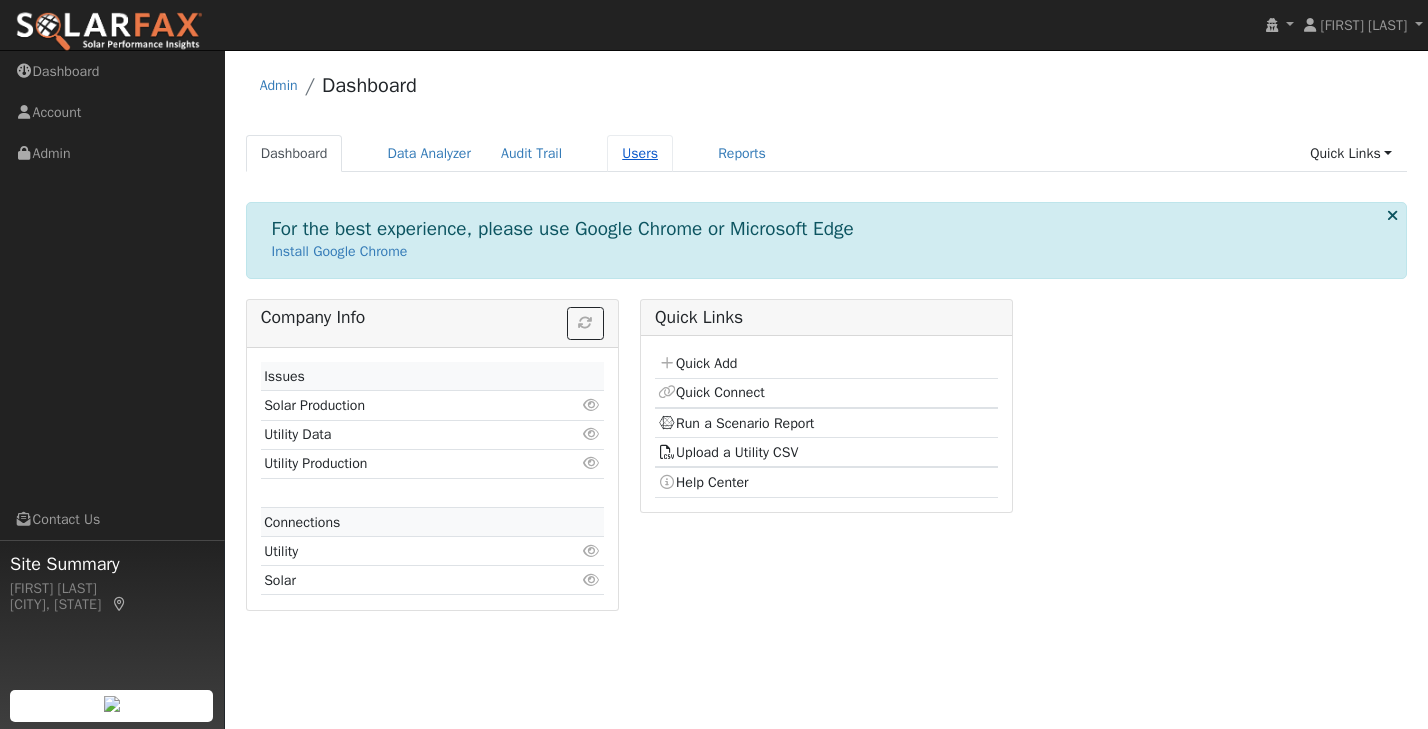 click on "Users" at bounding box center [640, 153] 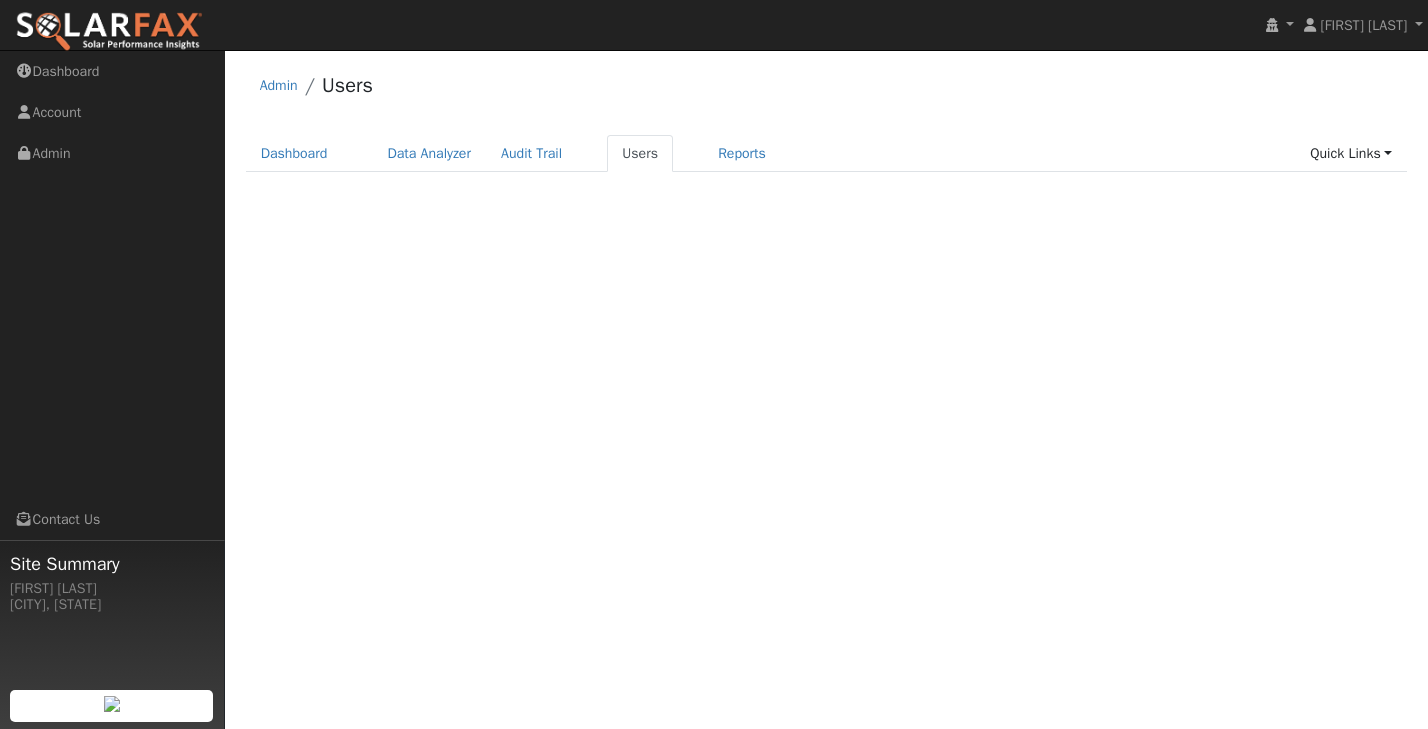 scroll, scrollTop: 0, scrollLeft: 0, axis: both 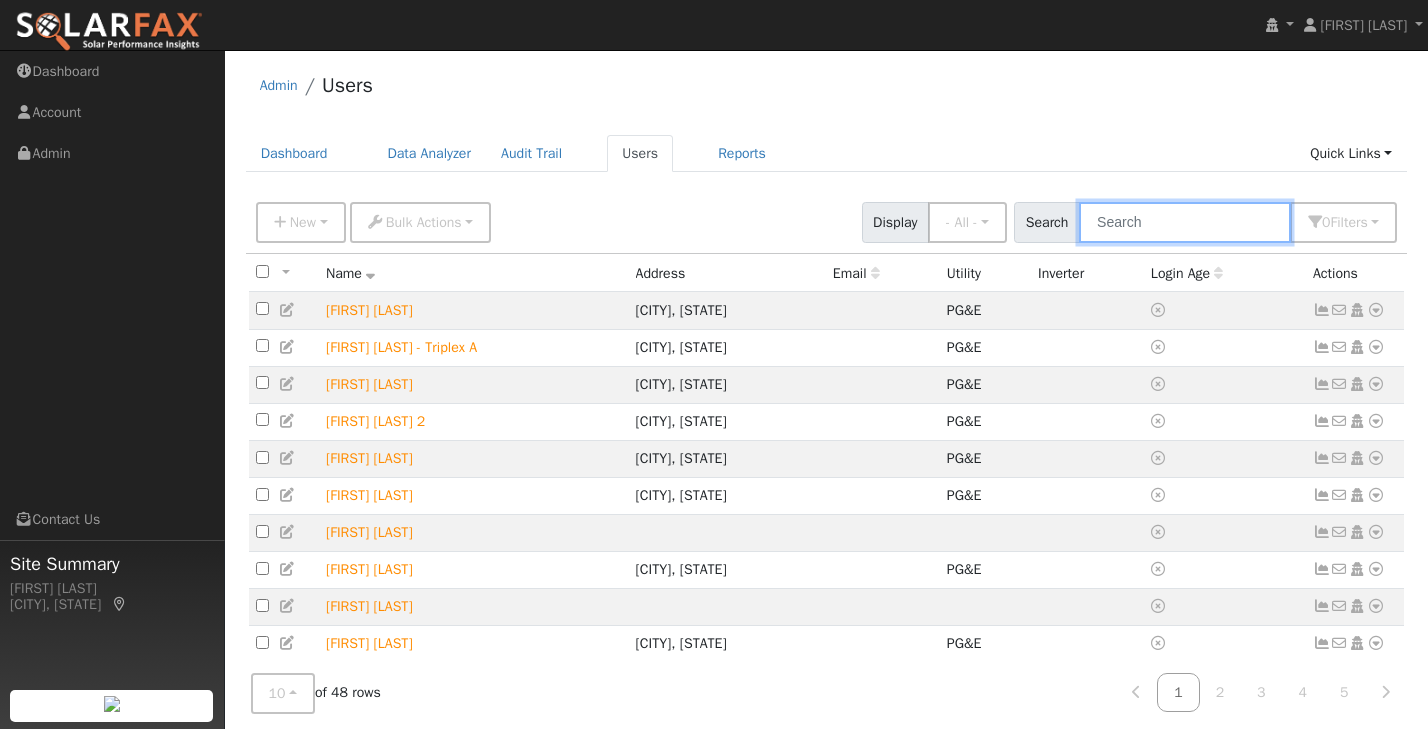 click at bounding box center (1185, 222) 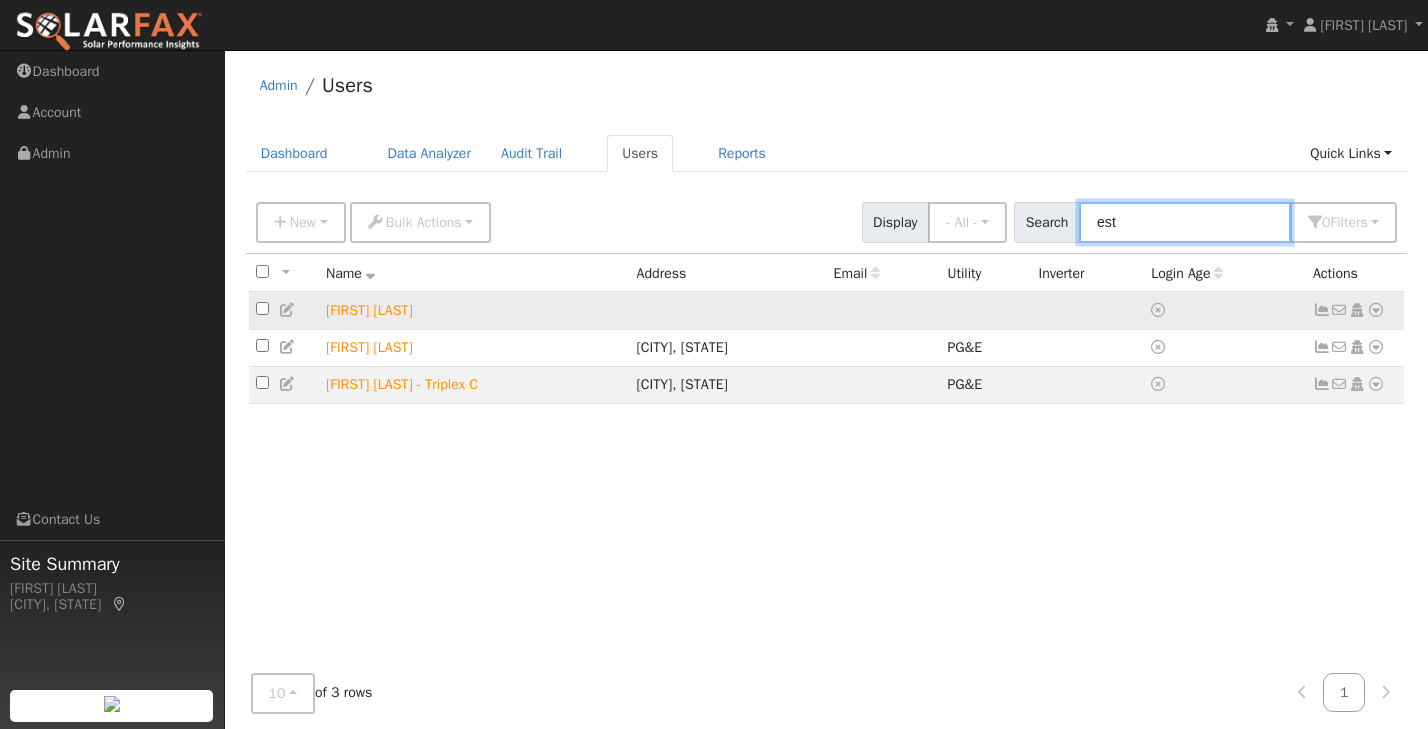 type on "est" 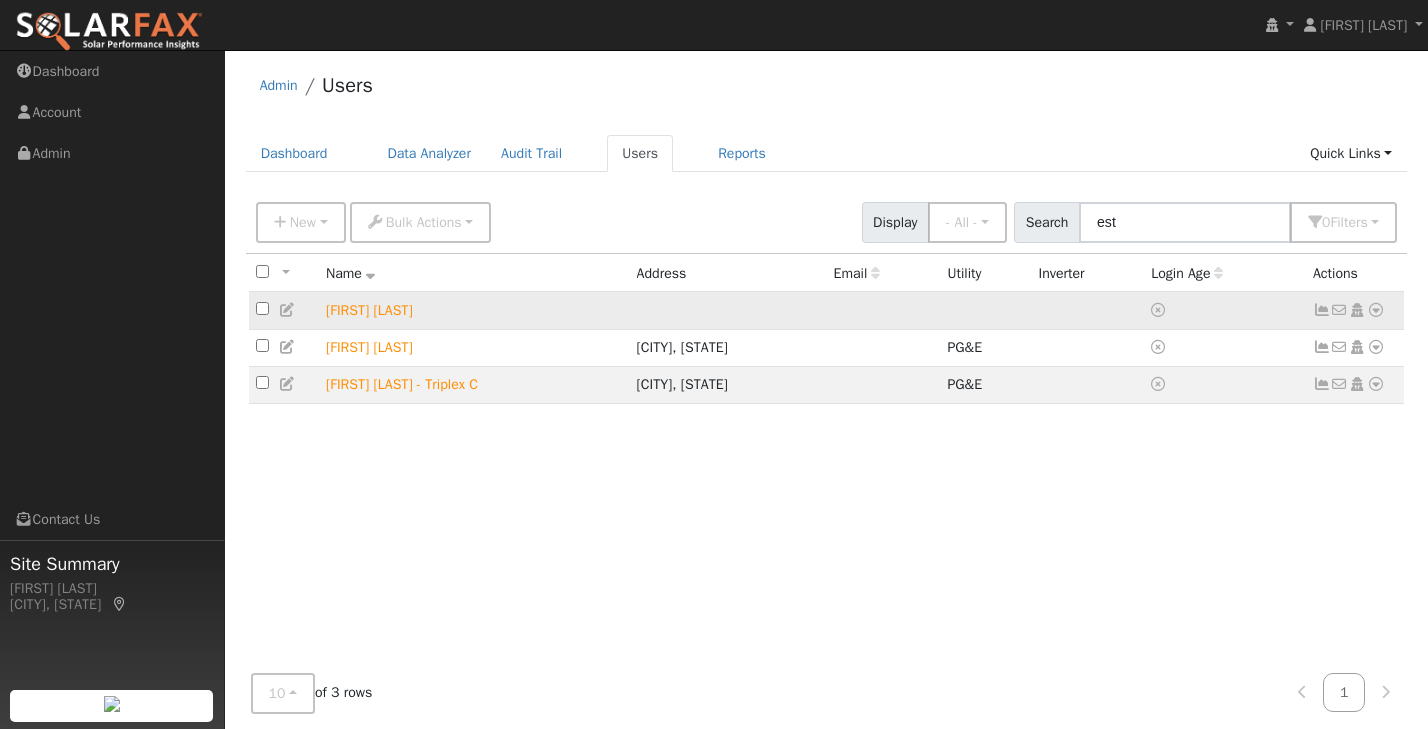 click at bounding box center (1376, 310) 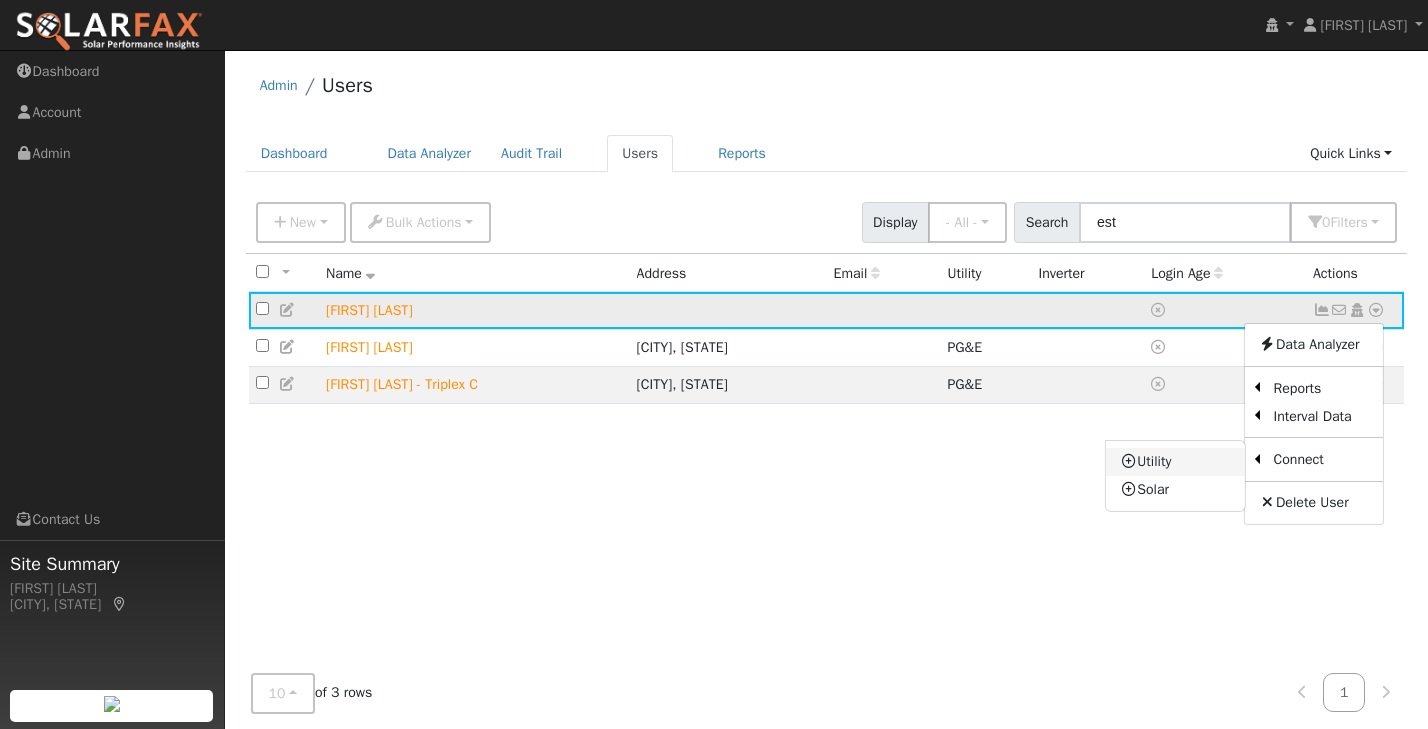 click on "Utility" at bounding box center (1175, 462) 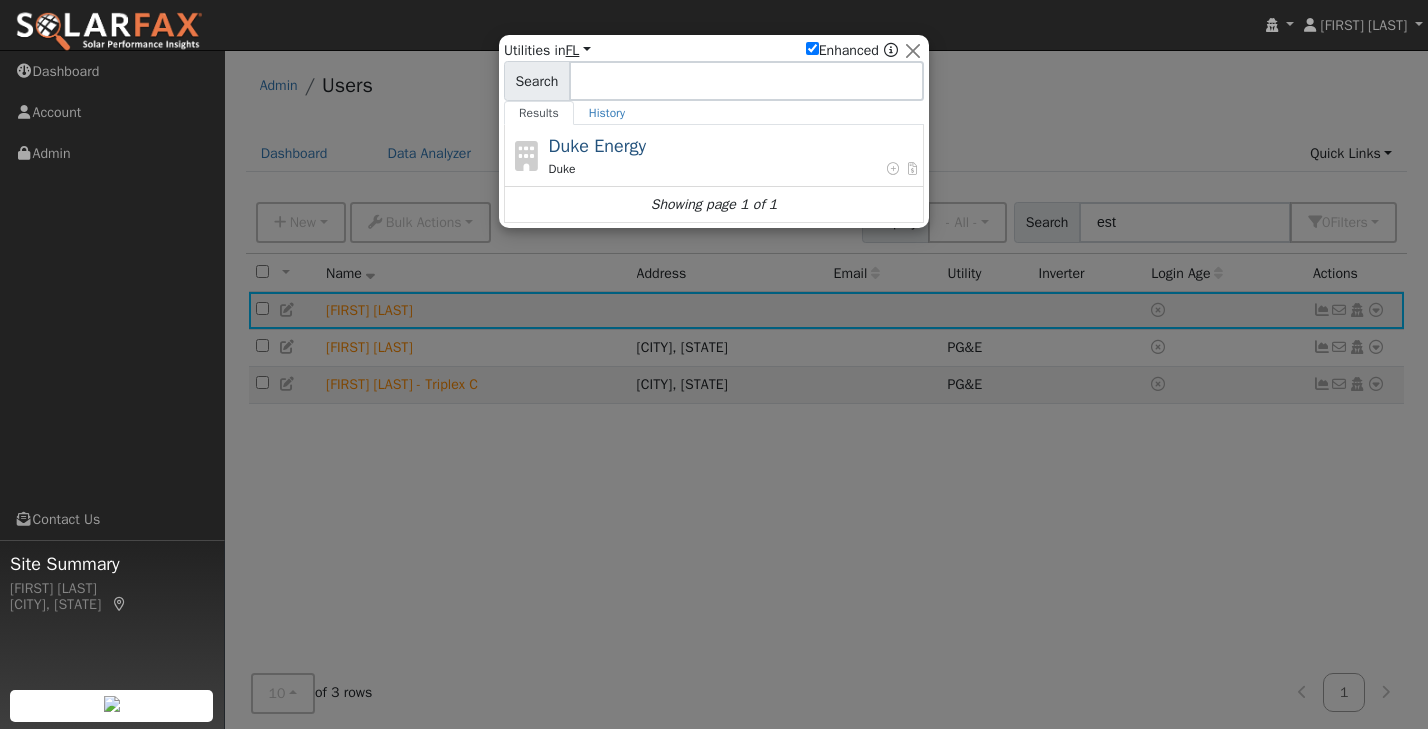 click on "FL" at bounding box center (578, 50) 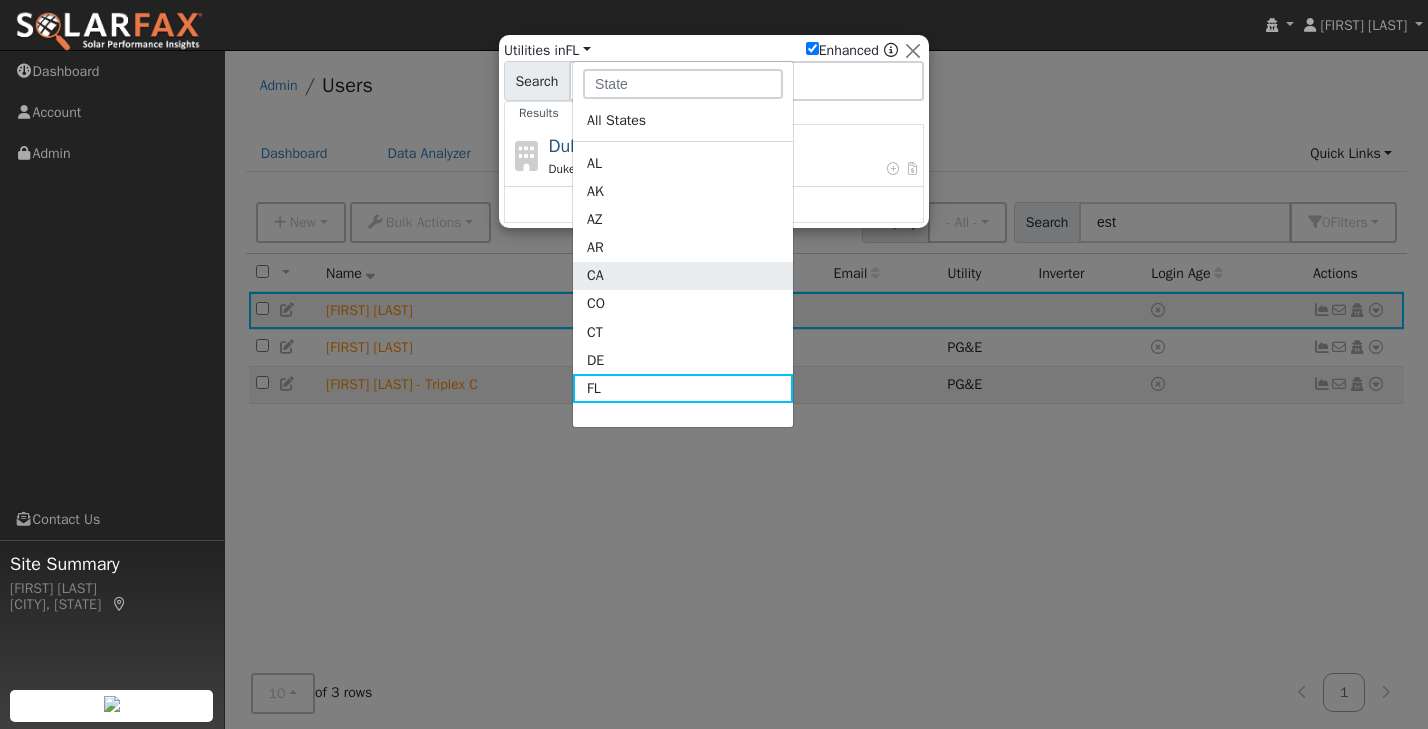 click on "CA" 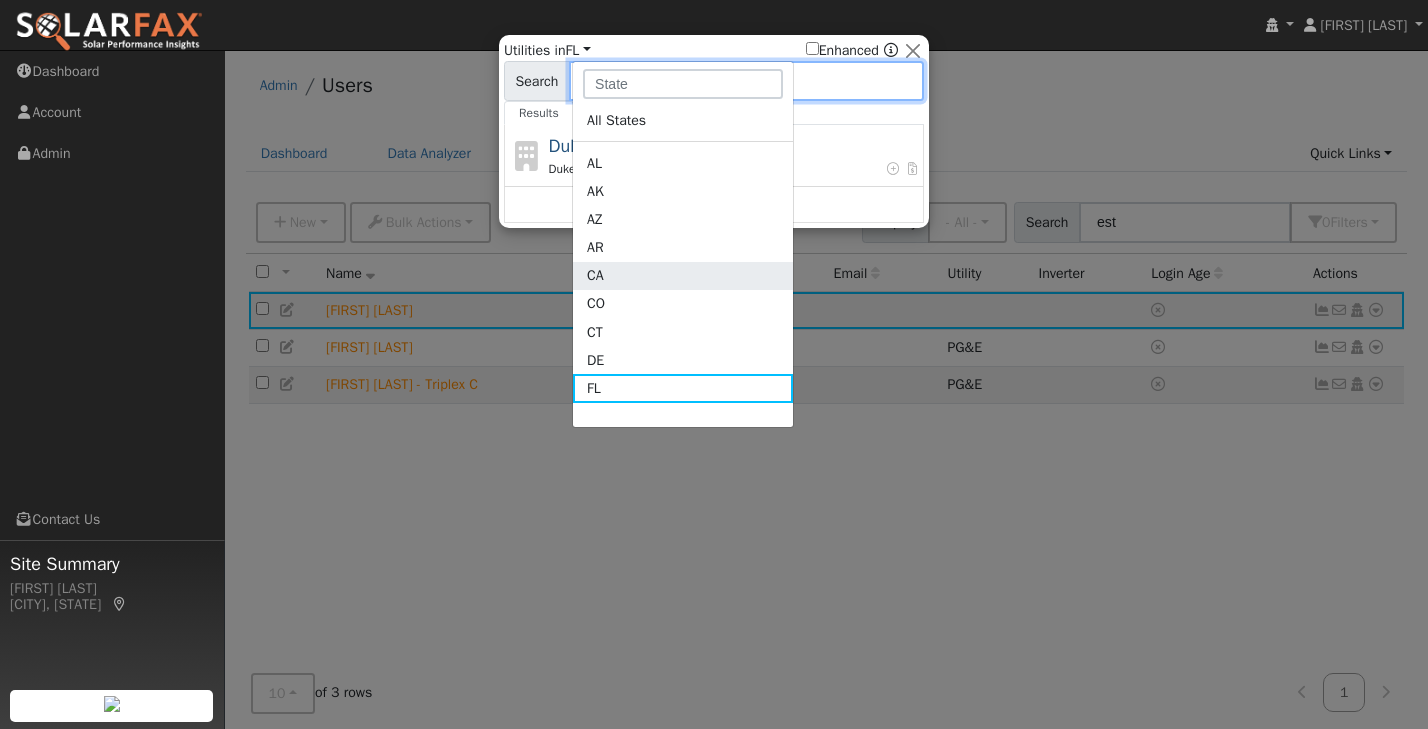 checkbox on "false" 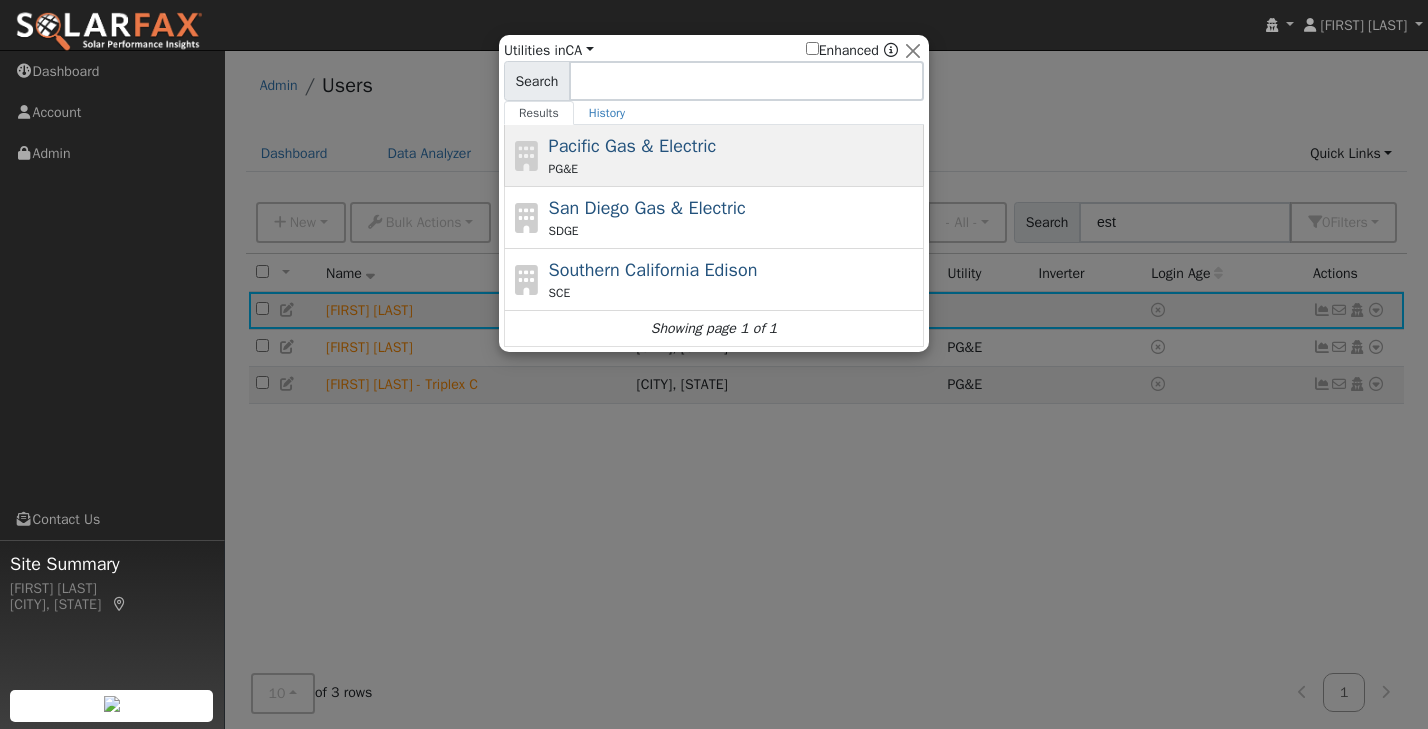click on "PG&E" at bounding box center [734, 169] 